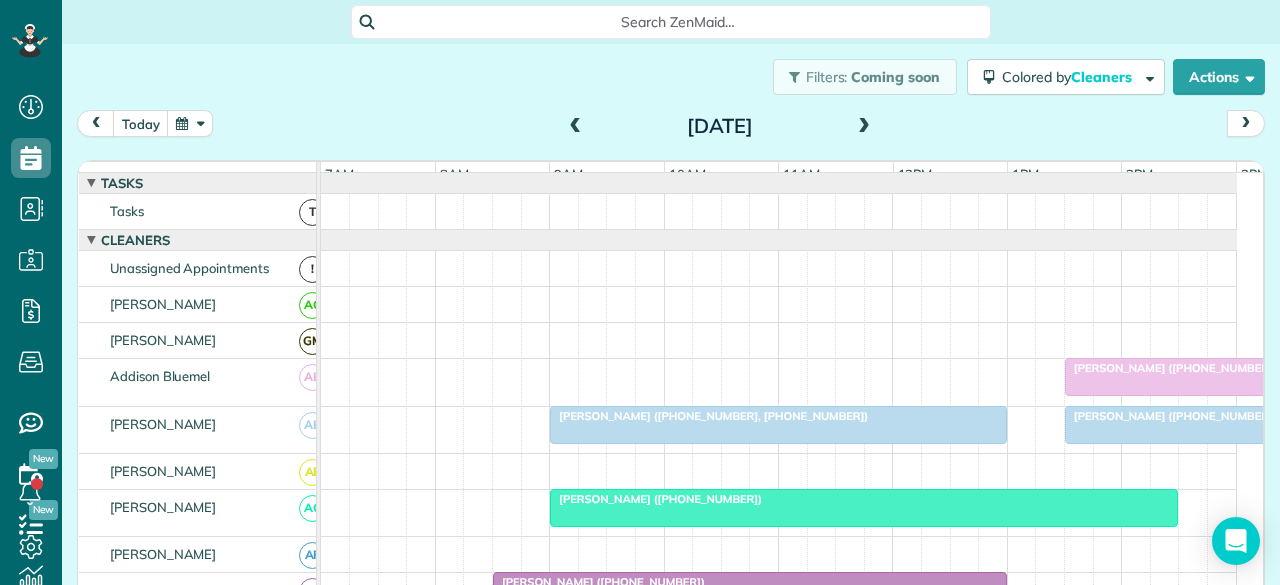 scroll, scrollTop: 0, scrollLeft: 0, axis: both 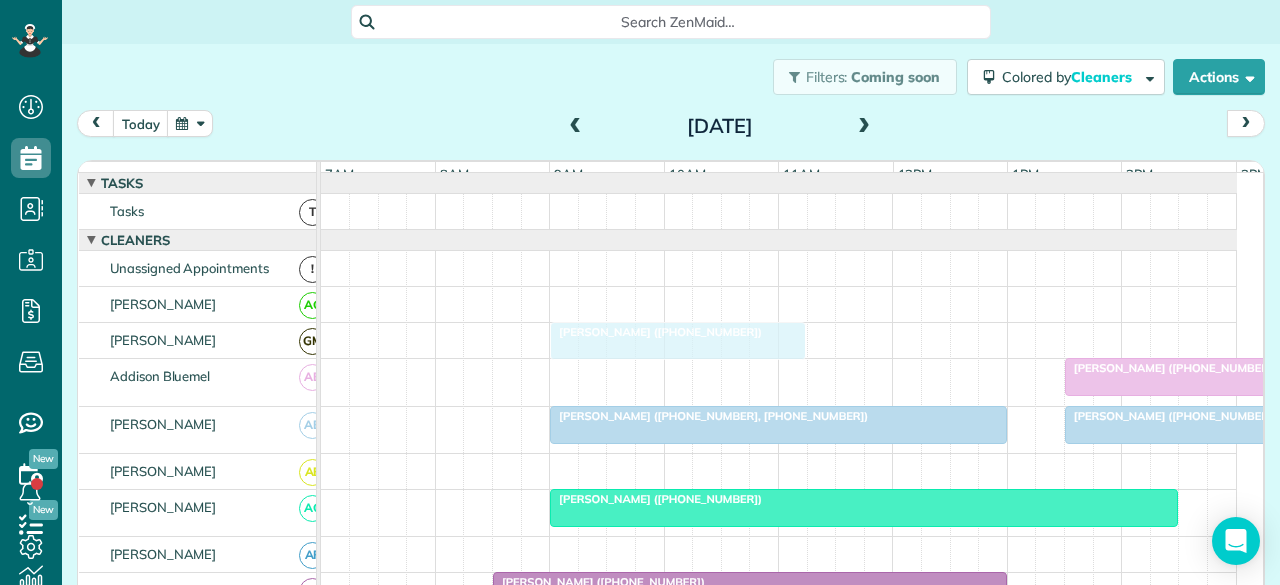 drag, startPoint x: 603, startPoint y: 415, endPoint x: 608, endPoint y: 341, distance: 74.168724 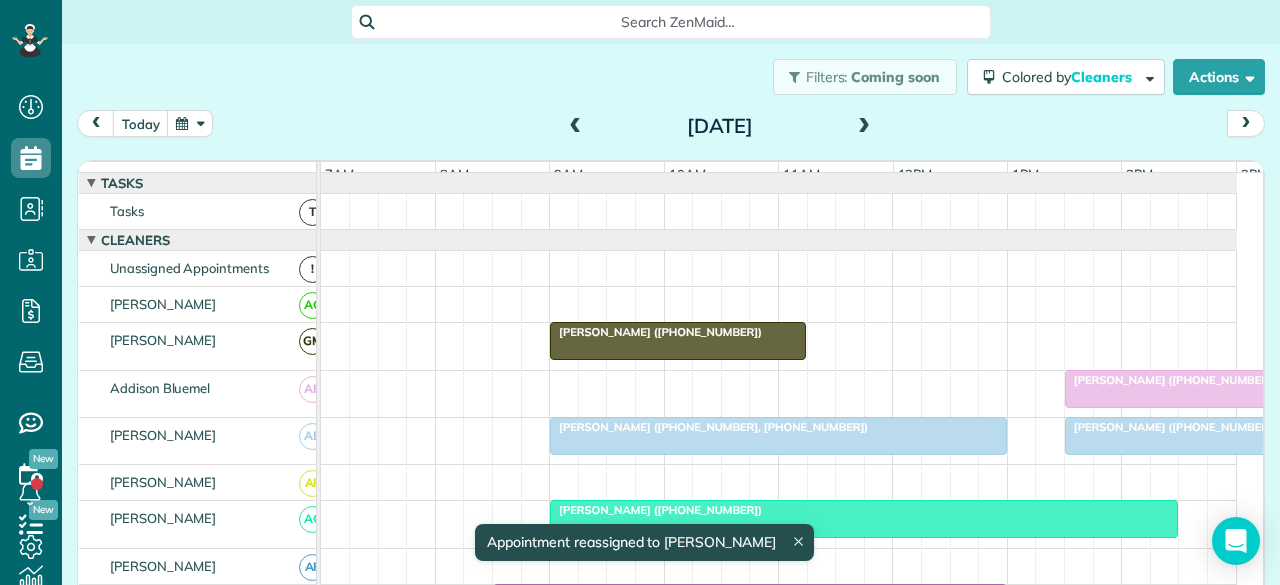click on "[PERSON_NAME] ([PHONE_NUMBER])" at bounding box center [656, 332] 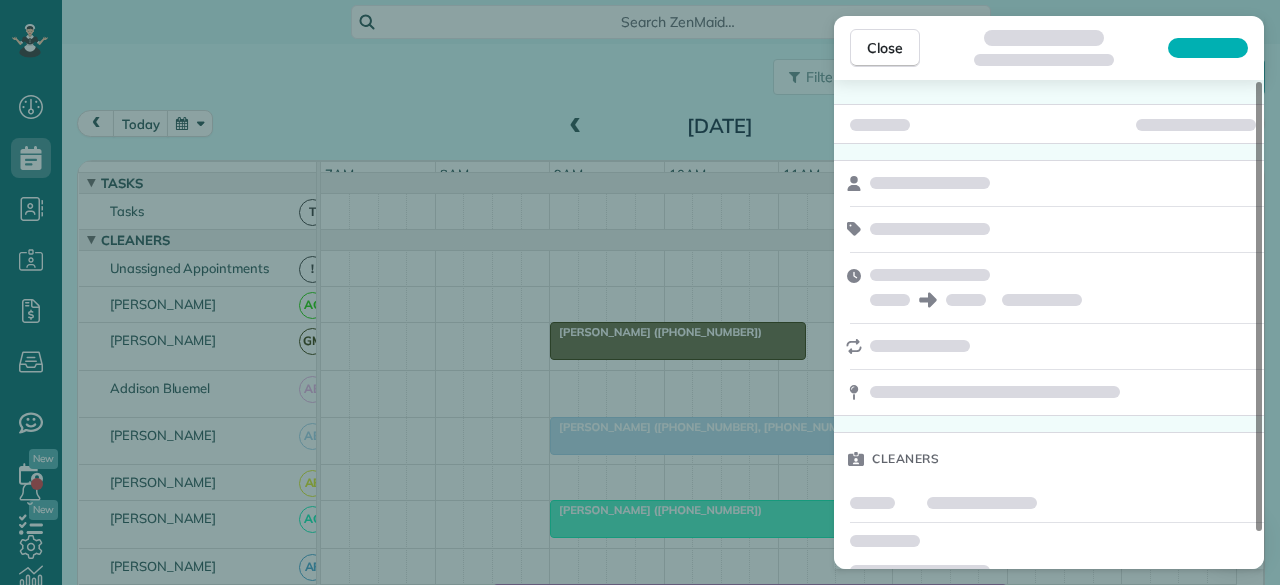 scroll, scrollTop: 39, scrollLeft: 0, axis: vertical 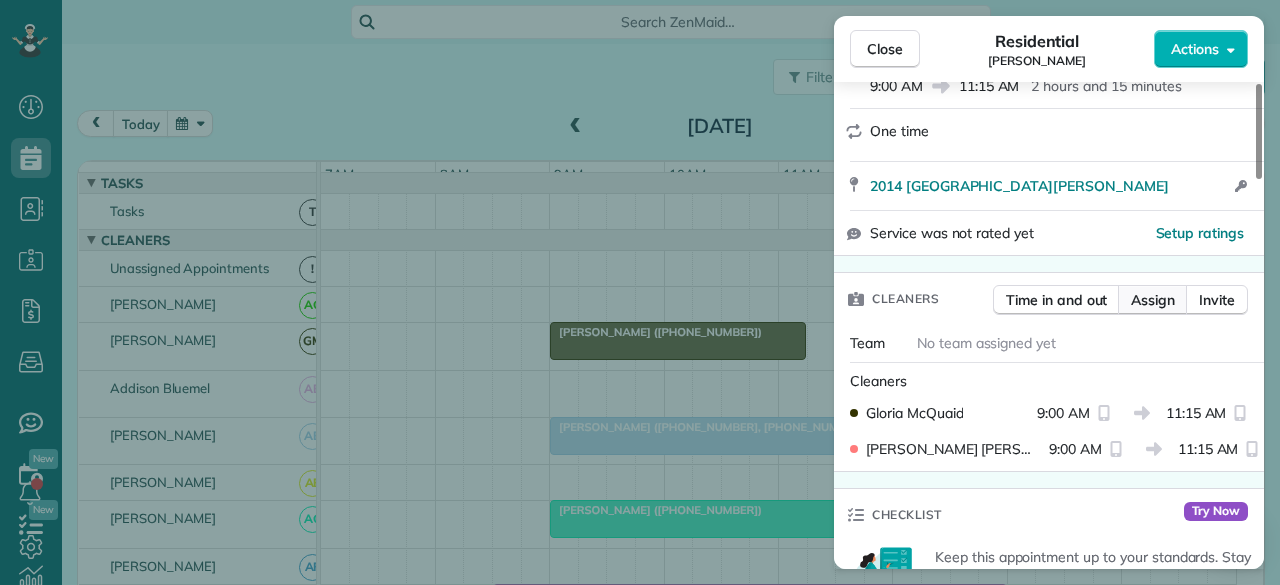 click on "Assign" at bounding box center [1153, 300] 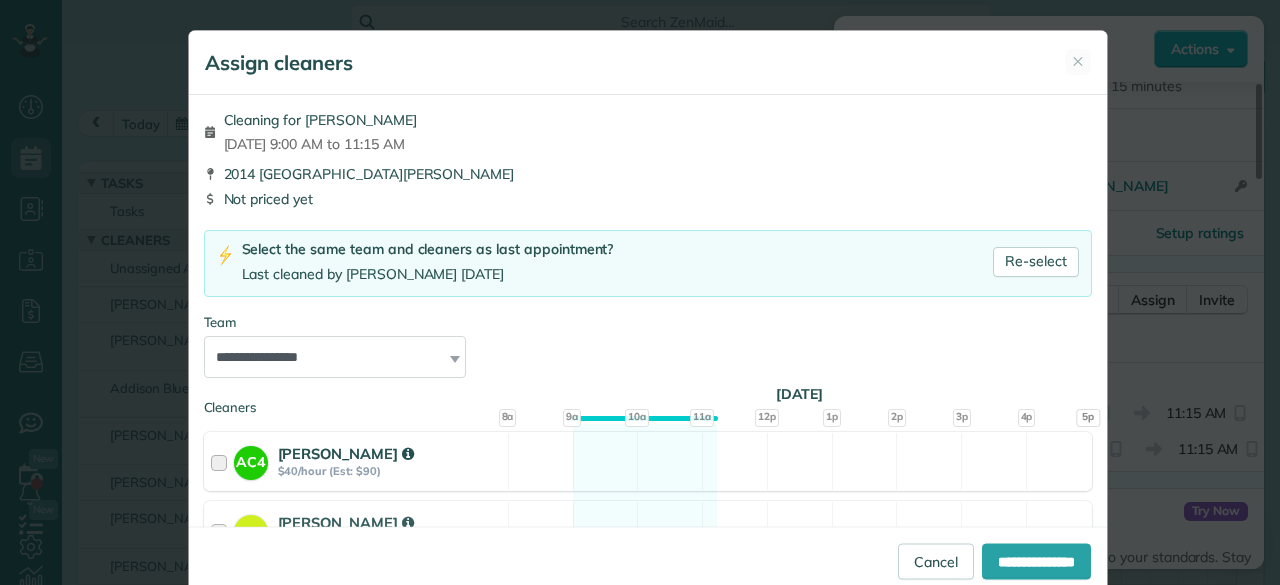 scroll, scrollTop: 37, scrollLeft: 0, axis: vertical 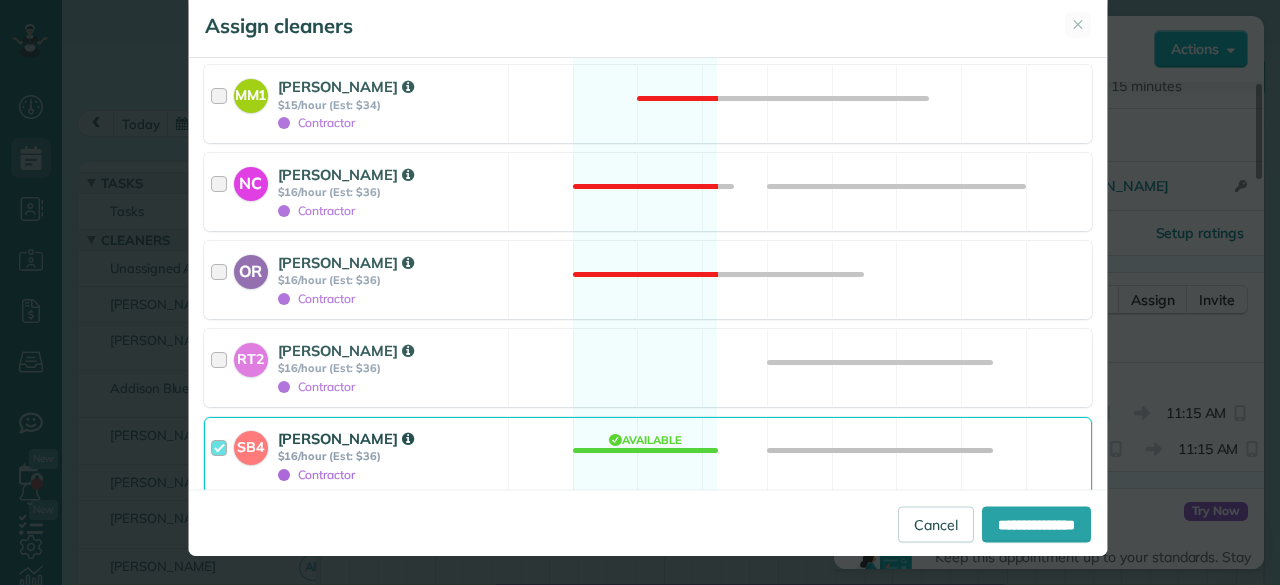click on "[PERSON_NAME]" at bounding box center [346, 438] 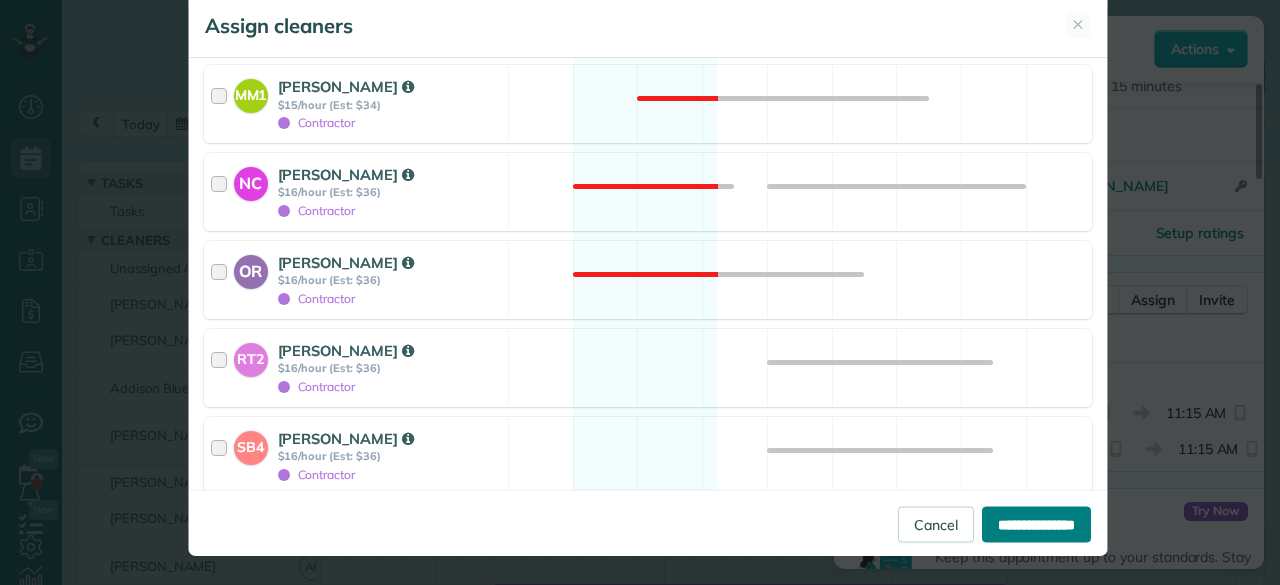 click on "**********" at bounding box center [1036, 524] 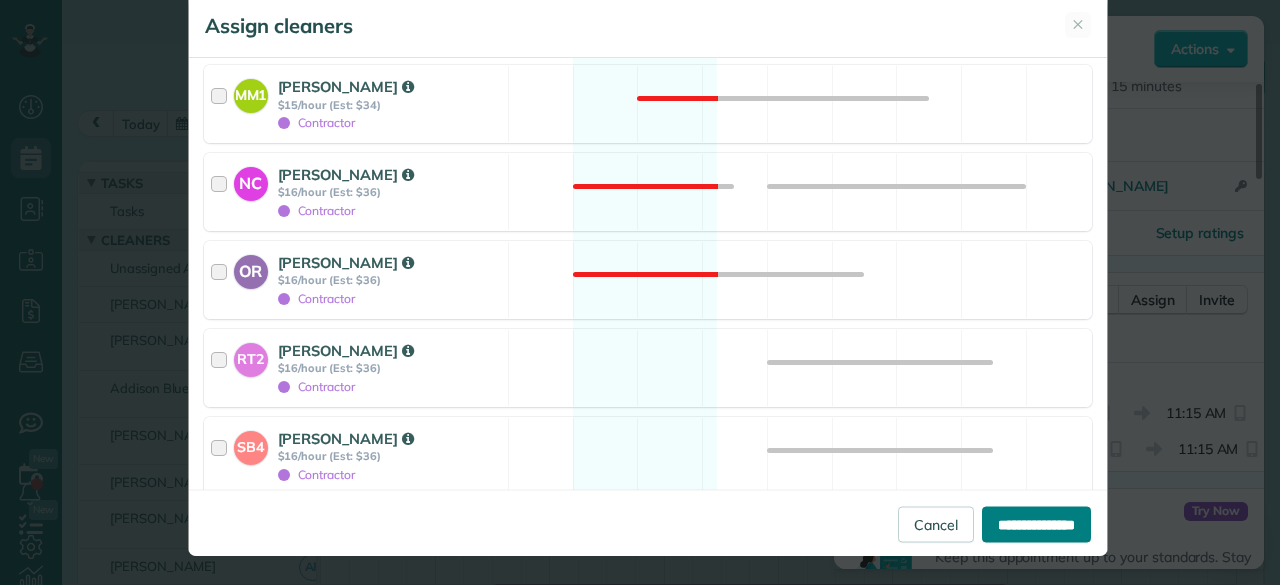 type on "**********" 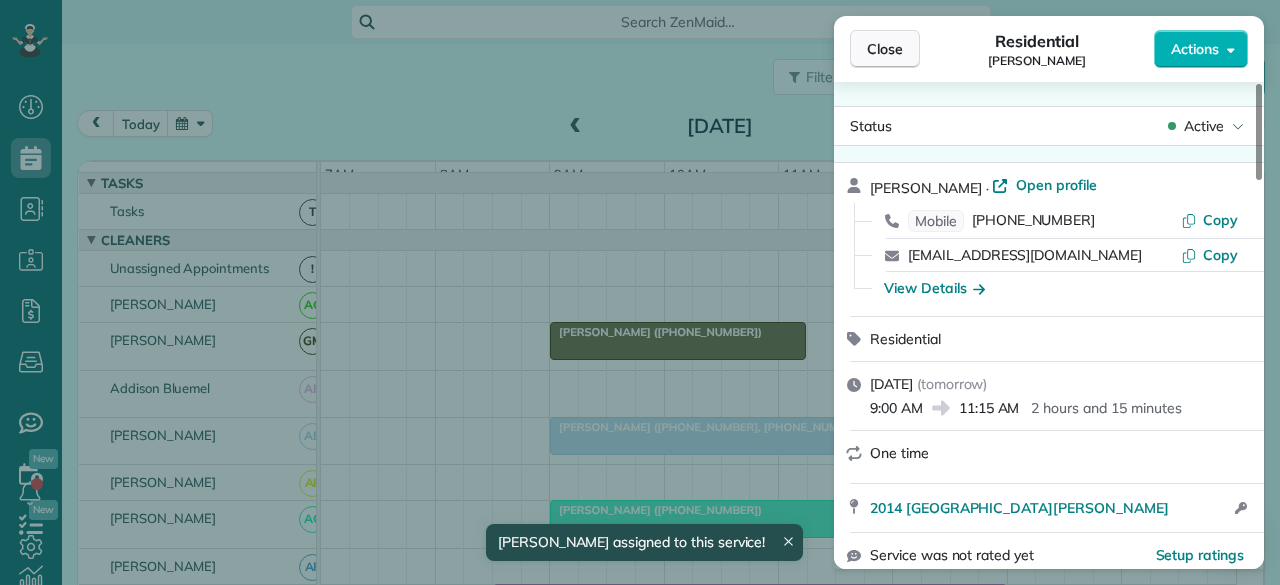 click on "Close" at bounding box center (885, 49) 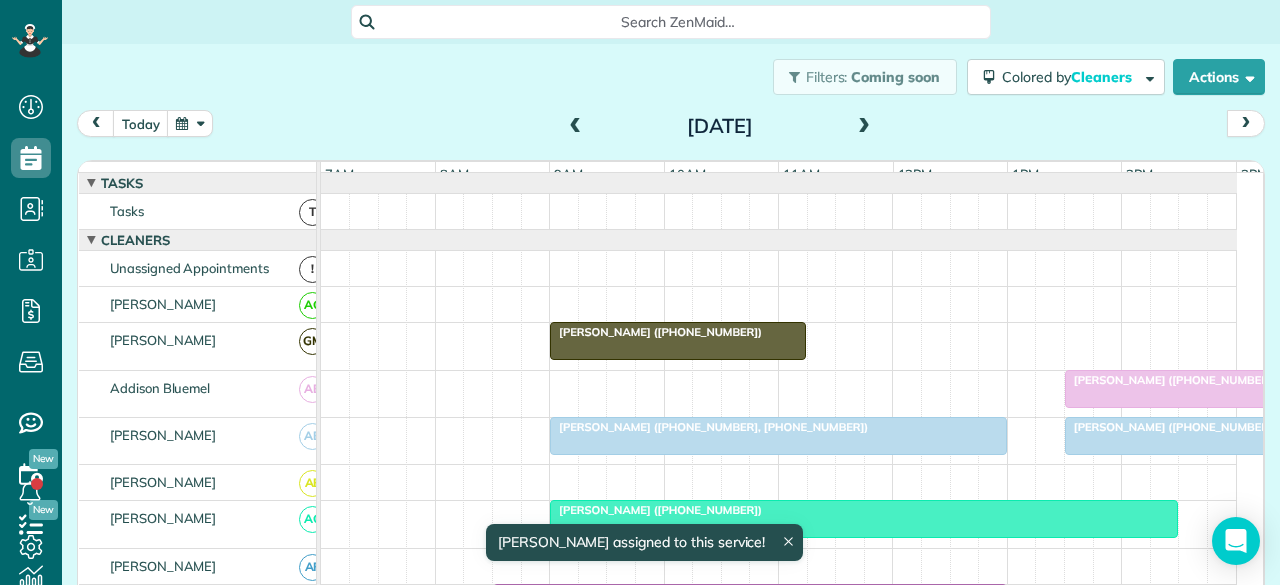 drag, startPoint x: 614, startPoint y: 358, endPoint x: 639, endPoint y: 355, distance: 25.179358 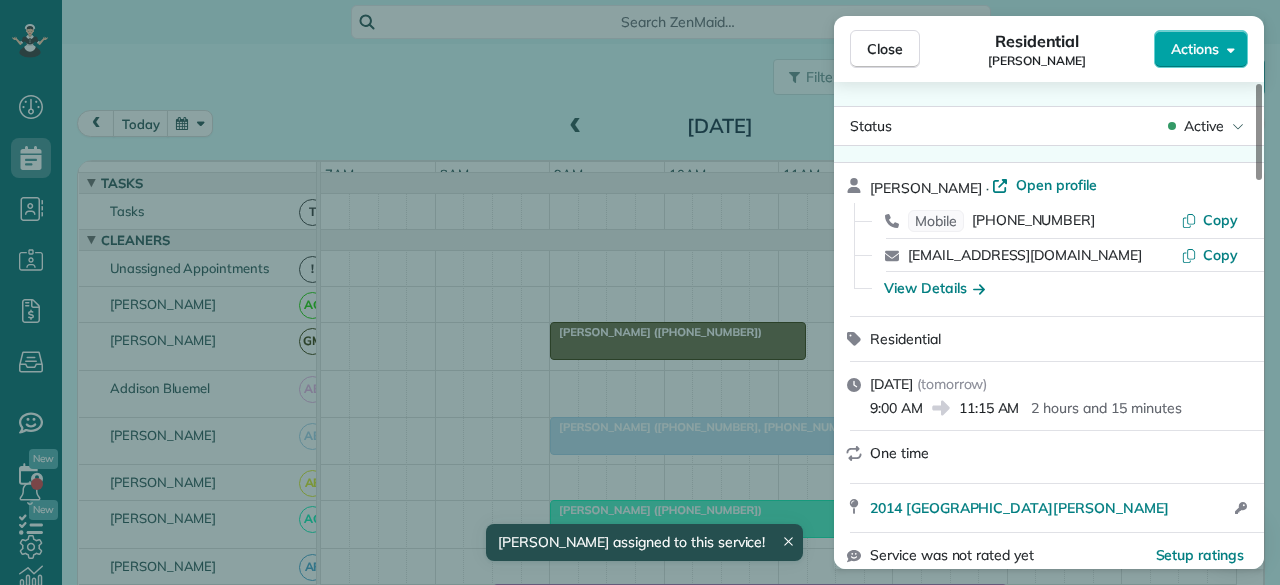 click on "Actions" at bounding box center (1195, 49) 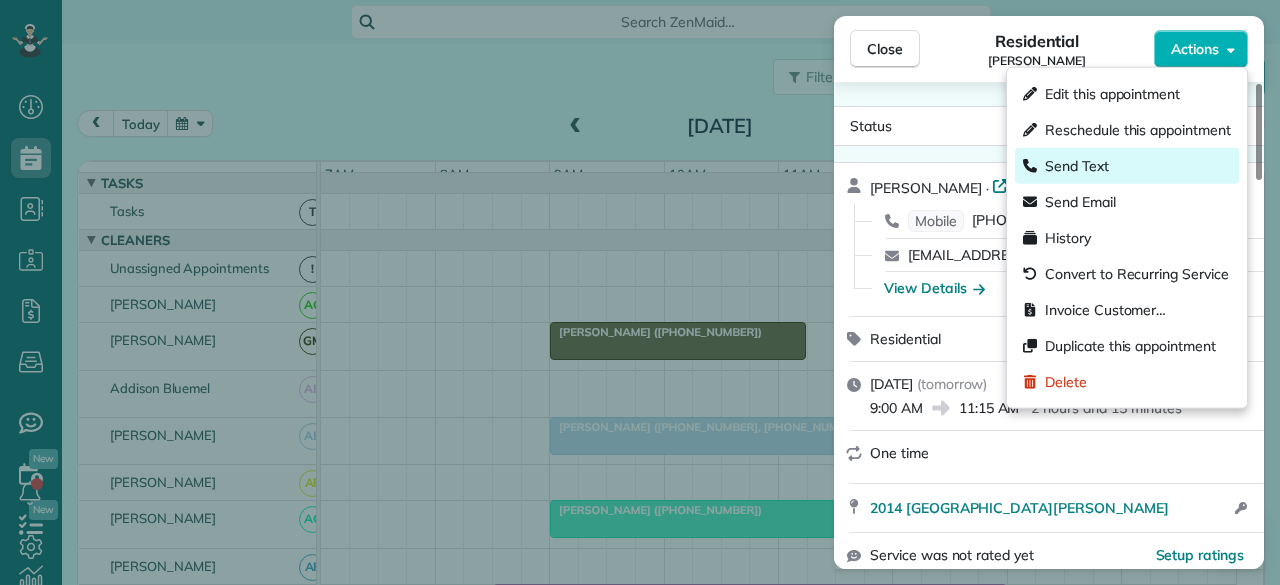 click on "Send Text" at bounding box center (1077, 166) 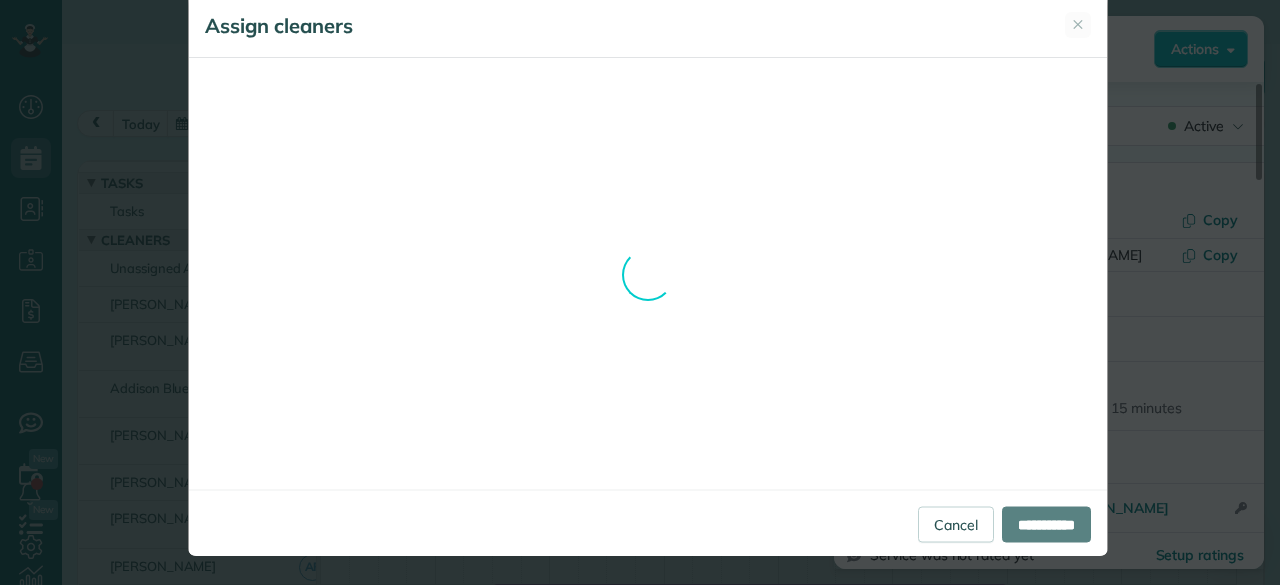 scroll, scrollTop: 0, scrollLeft: 0, axis: both 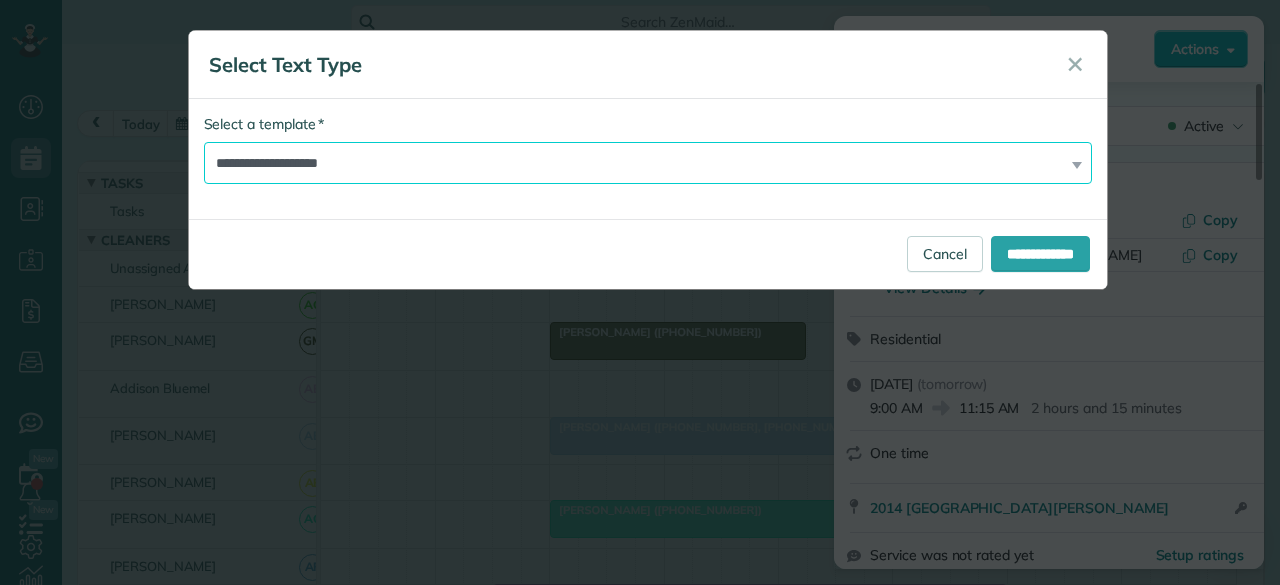 click on "**********" at bounding box center [648, 163] 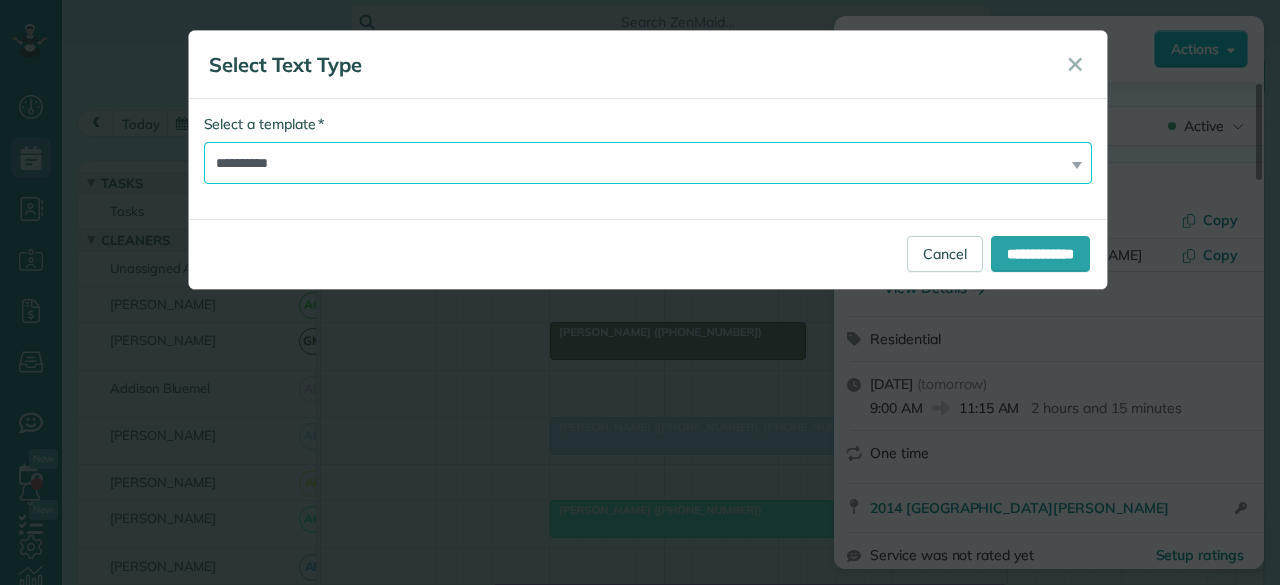 click on "**********" at bounding box center (648, 163) 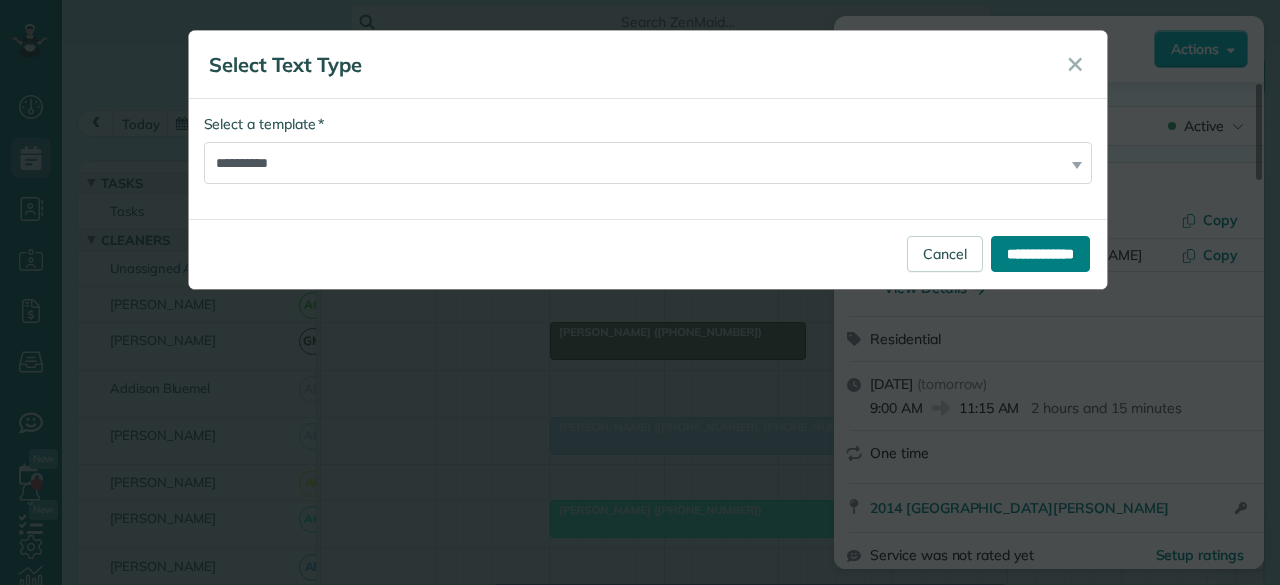 click on "**********" at bounding box center [1040, 254] 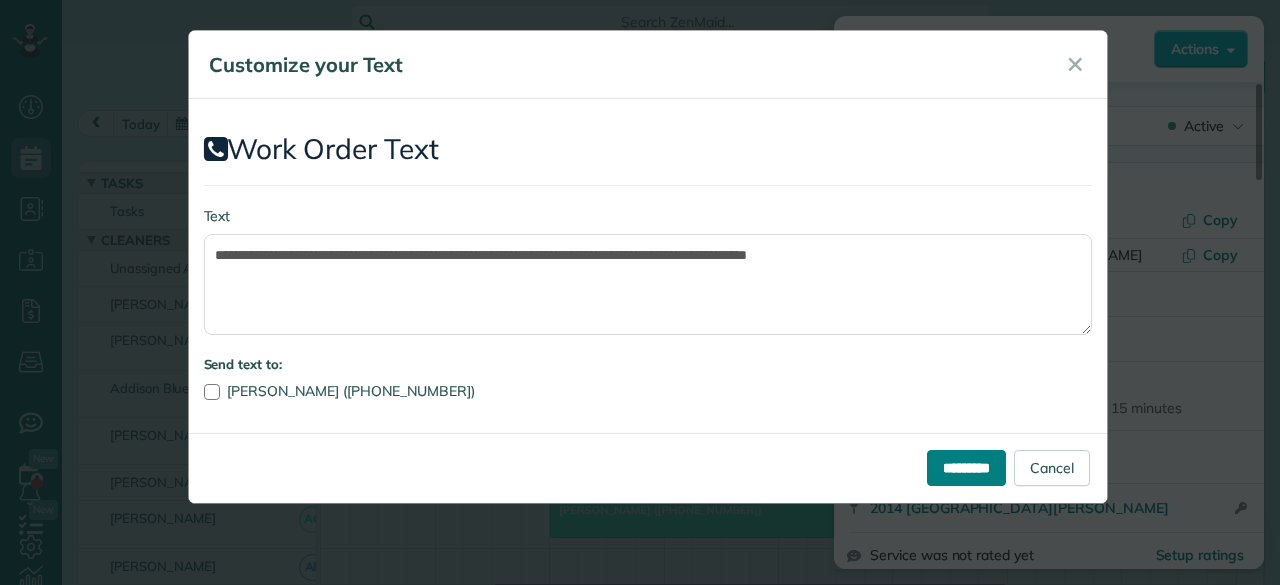 click on "*********" at bounding box center (966, 468) 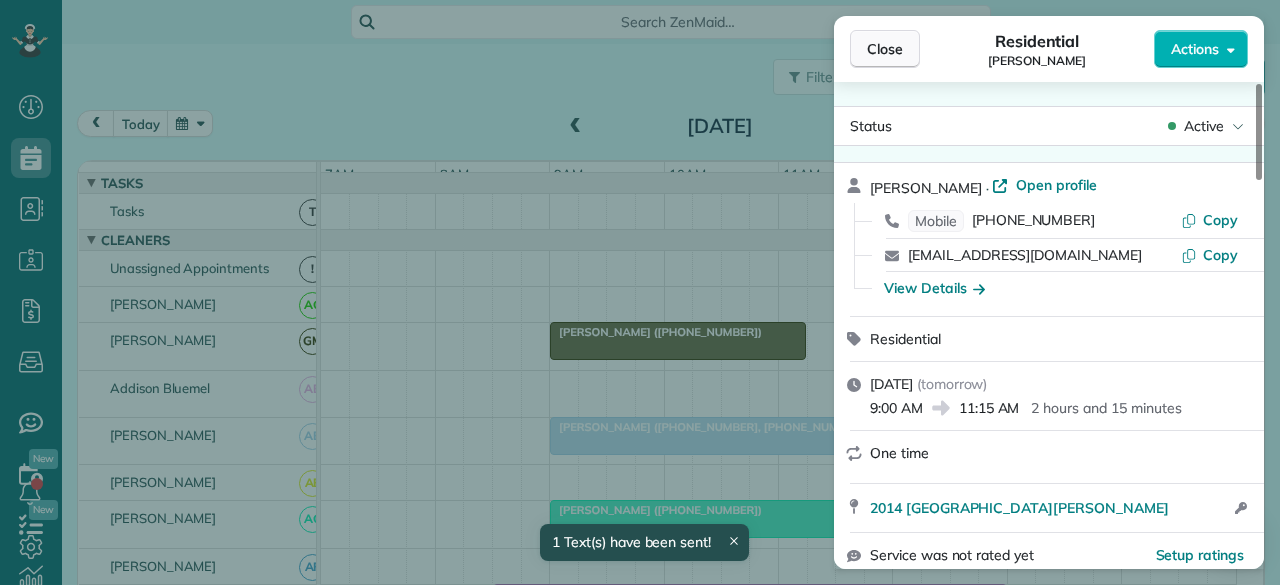 click on "Close" at bounding box center (885, 49) 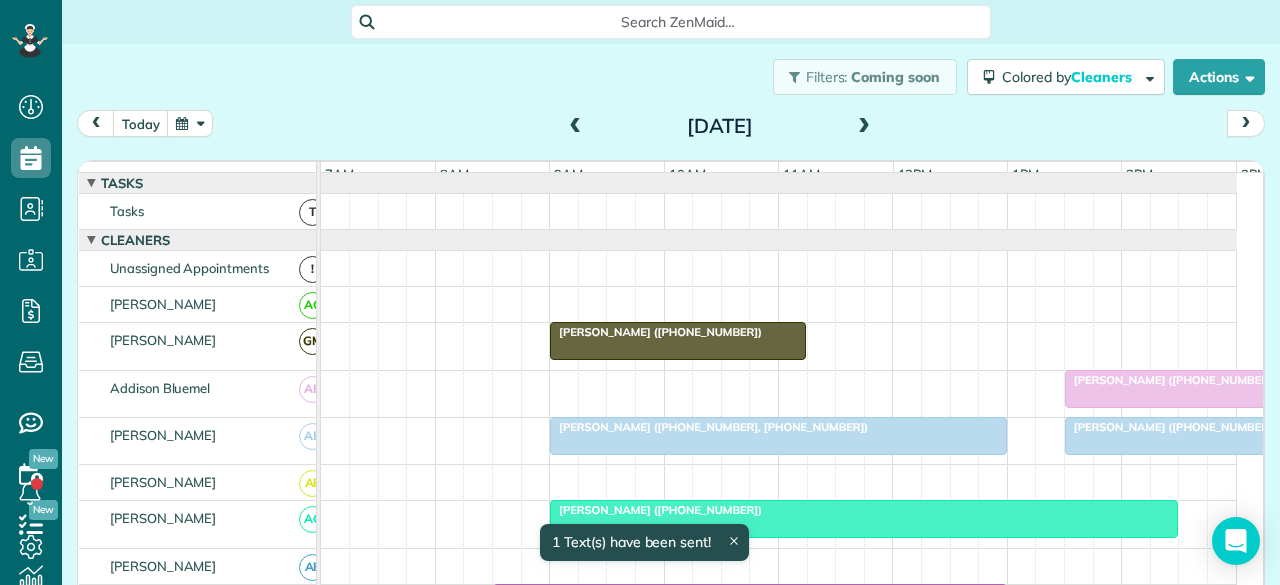 scroll, scrollTop: 118, scrollLeft: 0, axis: vertical 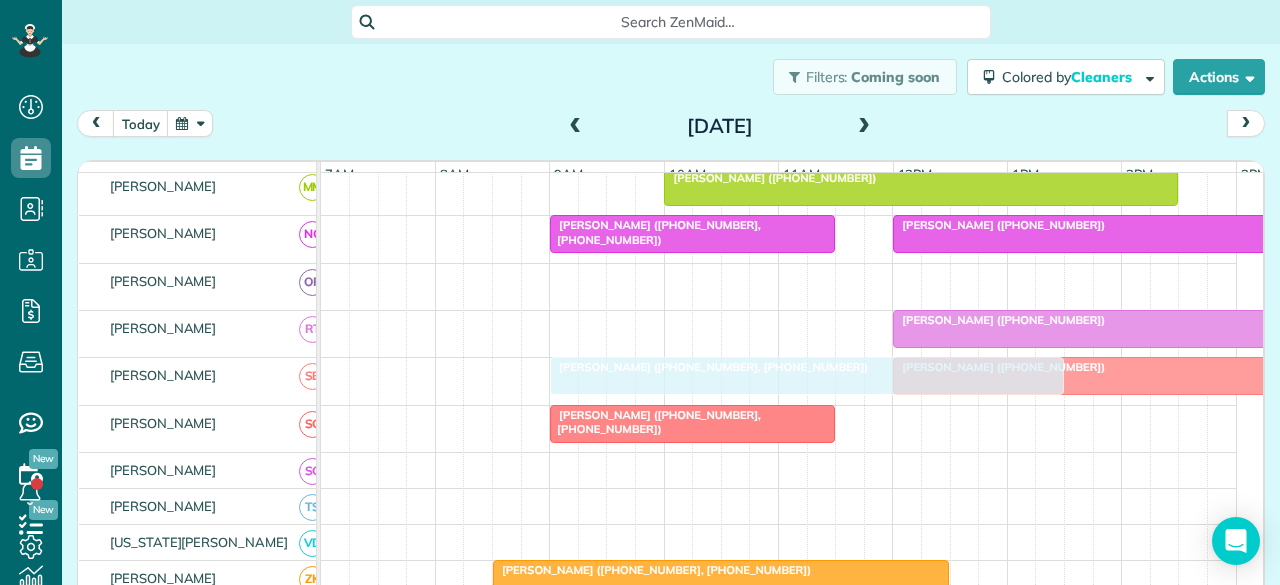 drag, startPoint x: 618, startPoint y: 285, endPoint x: 612, endPoint y: 393, distance: 108.16654 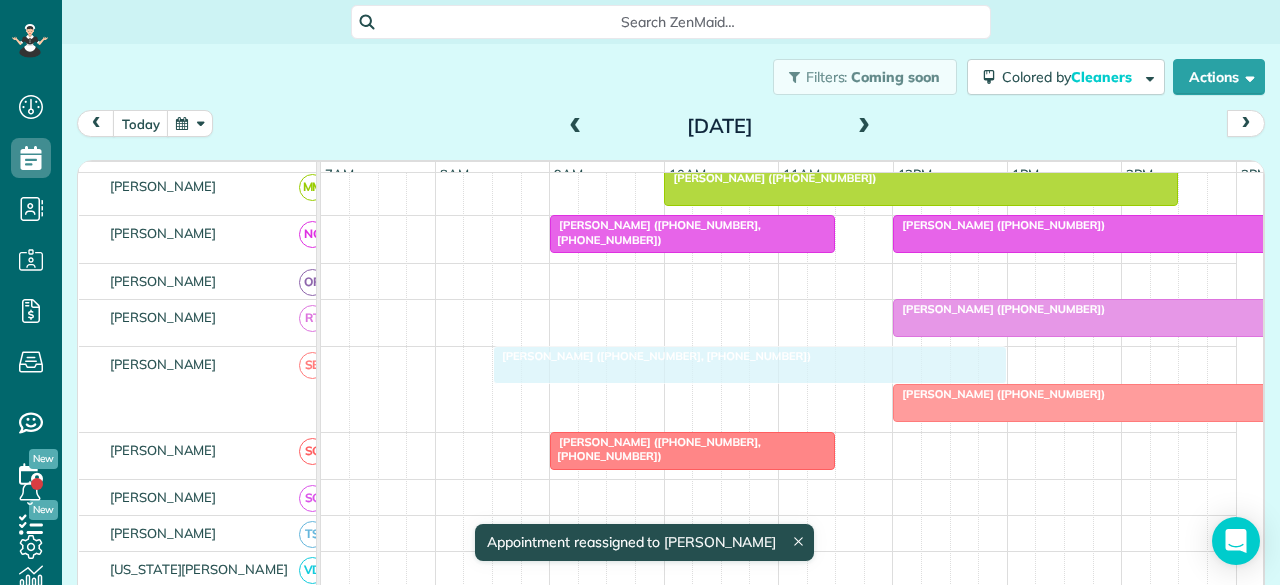 drag, startPoint x: 924, startPoint y: 365, endPoint x: 871, endPoint y: 366, distance: 53.009434 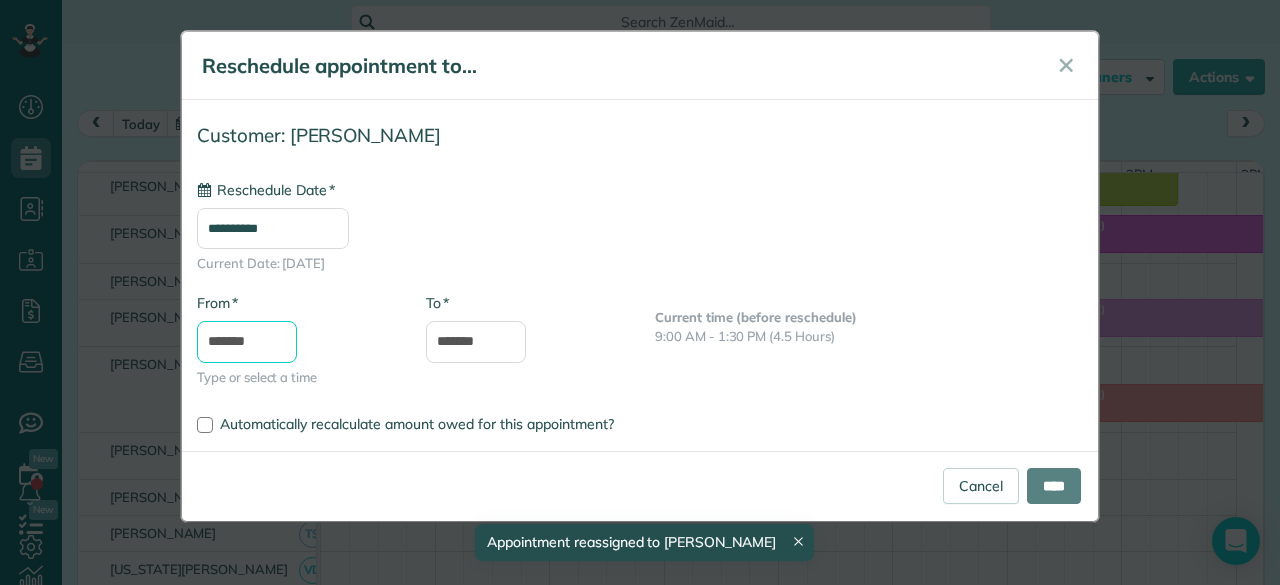 click on "*******" at bounding box center [247, 342] 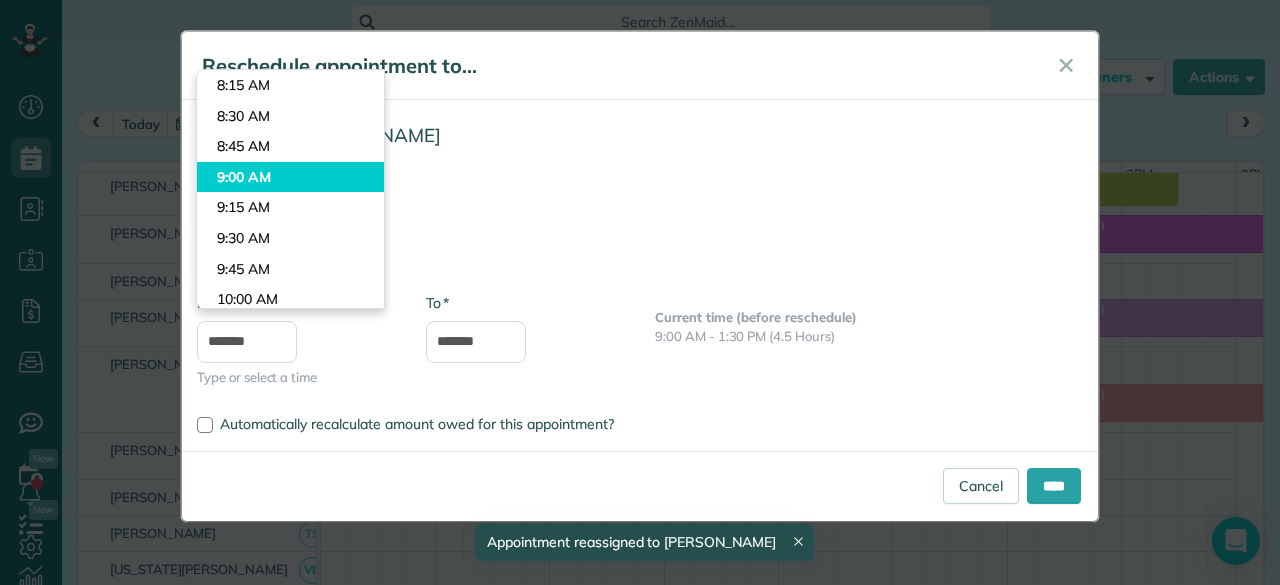 type on "*******" 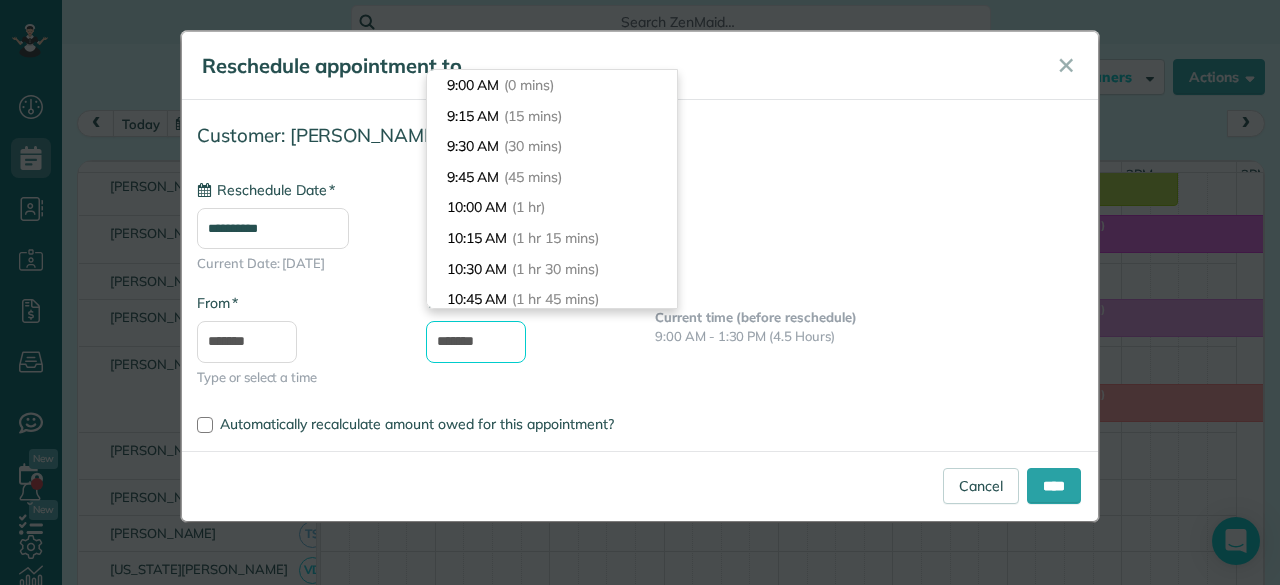 drag, startPoint x: 462, startPoint y: 339, endPoint x: 430, endPoint y: 342, distance: 32.140316 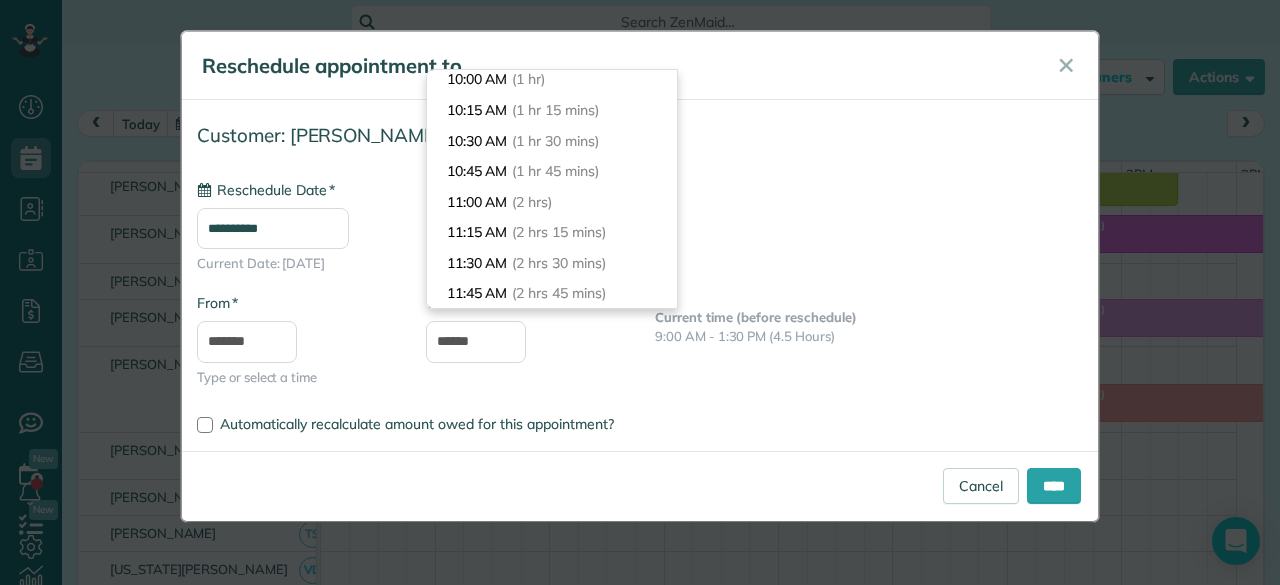 type on "********" 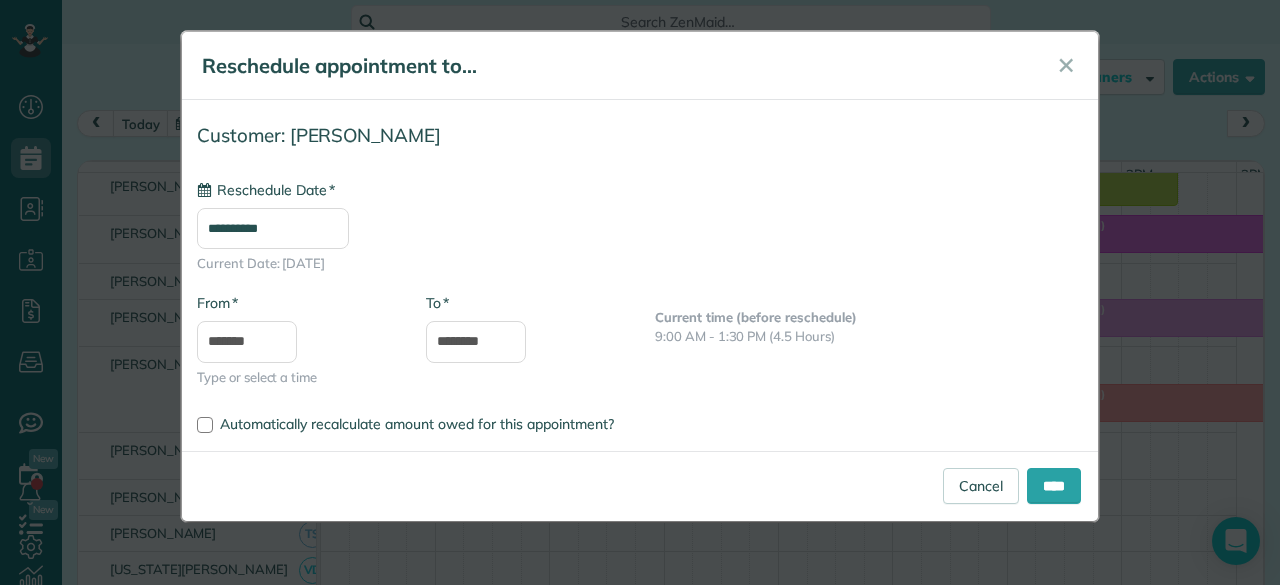 click on "**********" at bounding box center (640, 261) 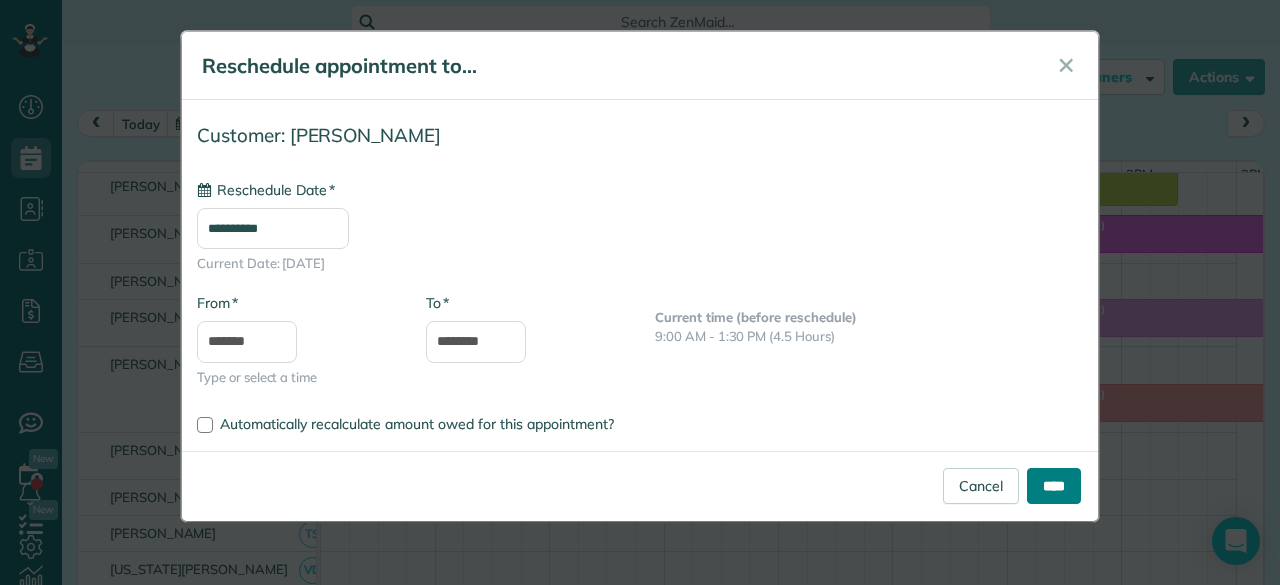 click on "****" at bounding box center (1054, 486) 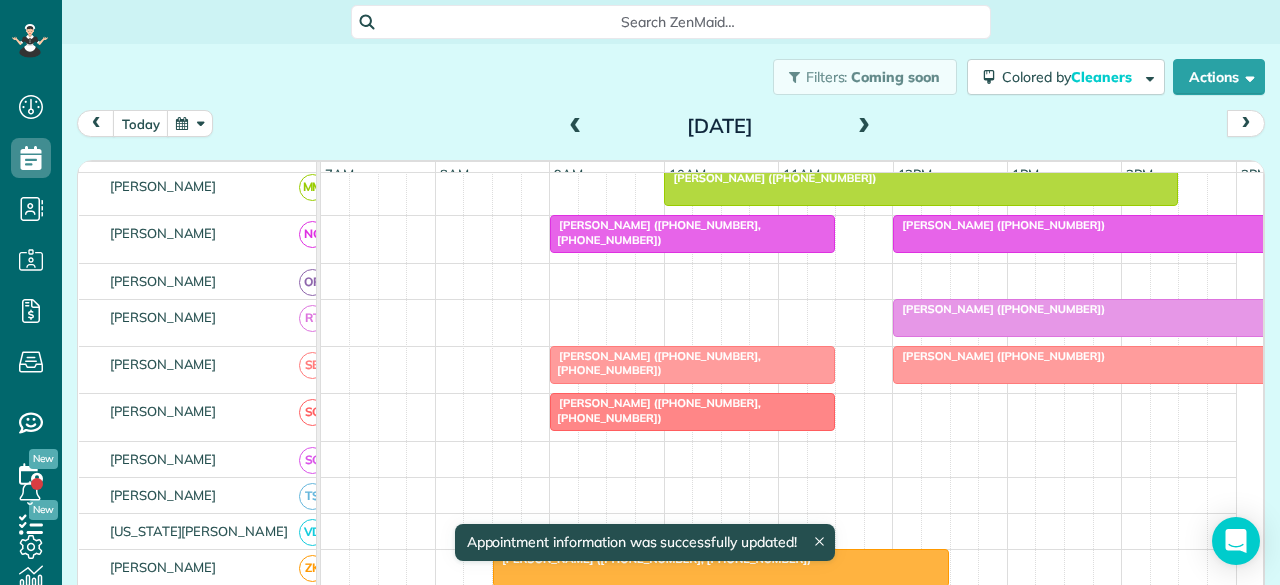 click on "[PERSON_NAME] ([PHONE_NUMBER], [PHONE_NUMBER])" at bounding box center [655, 363] 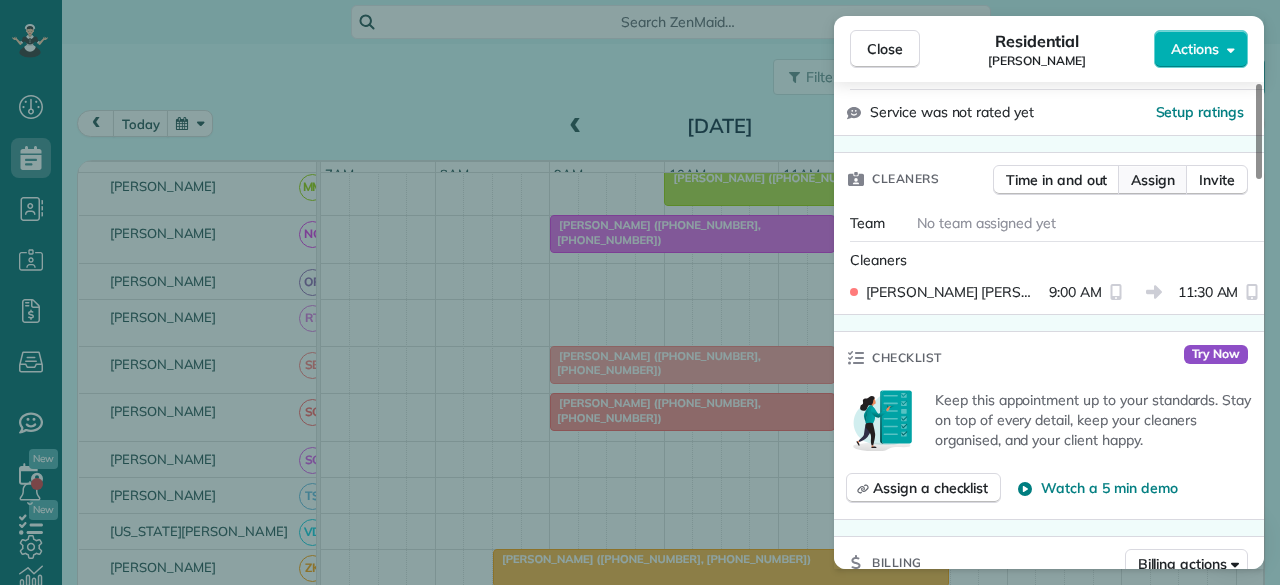 click on "Assign" at bounding box center (1153, 180) 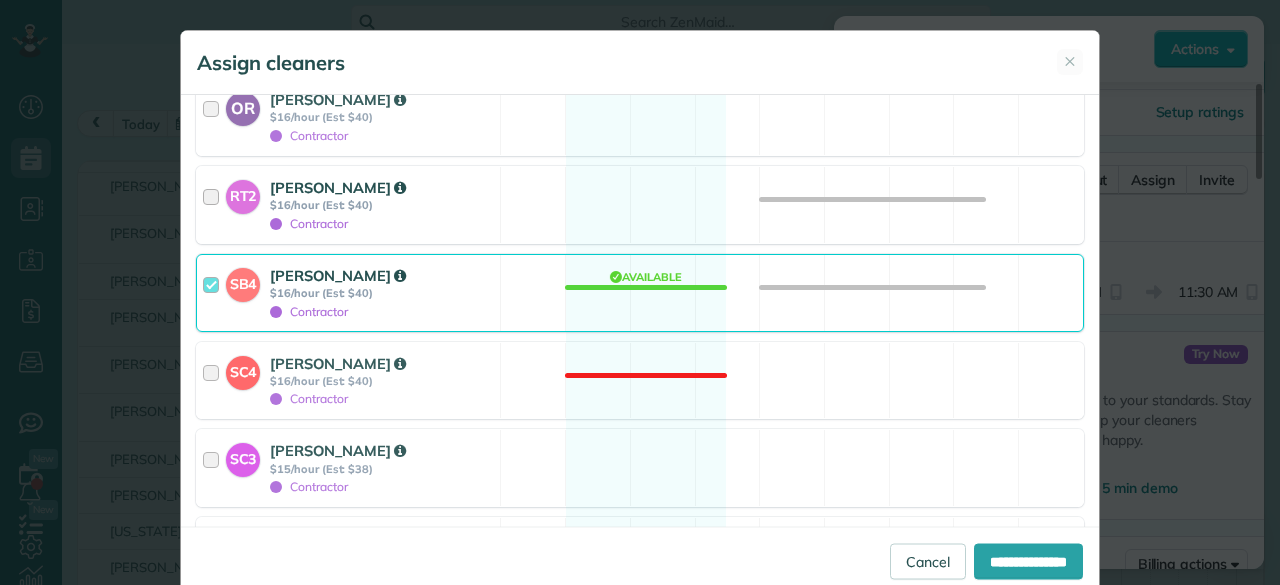 click on "$16/hour (Est: $40)" at bounding box center (382, 205) 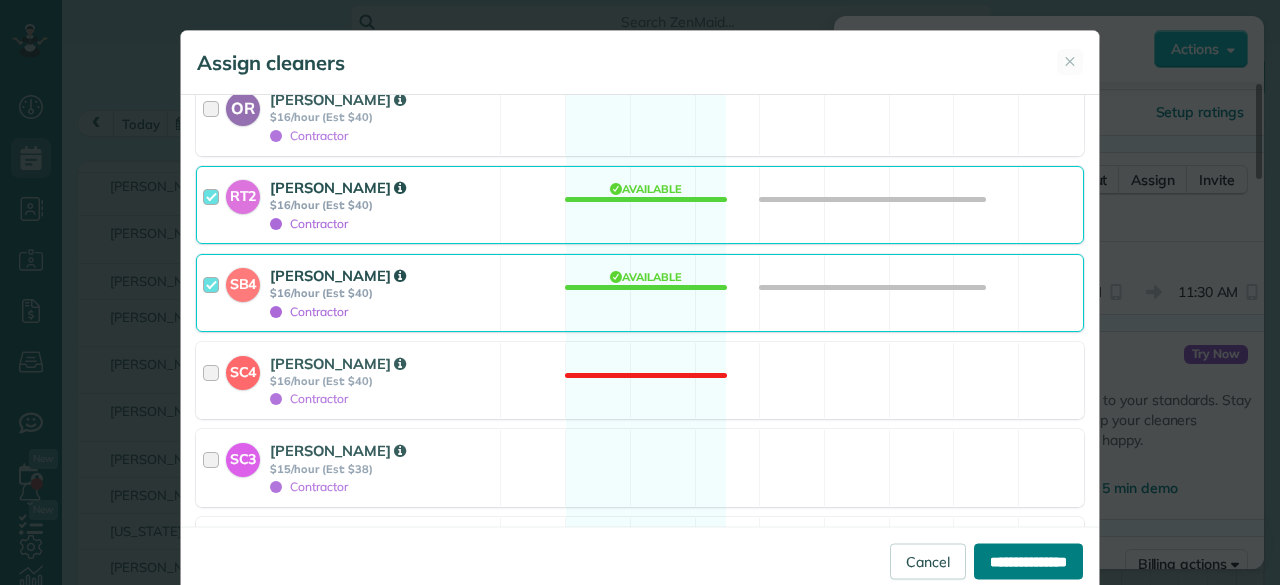 click on "**********" at bounding box center [1028, 561] 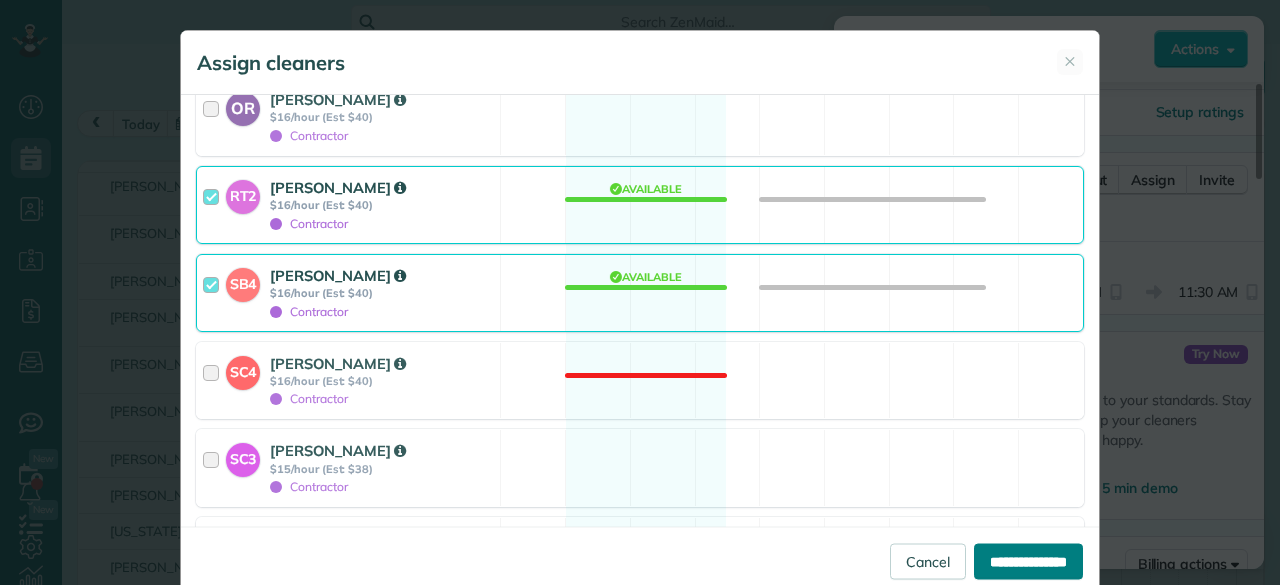 type on "**********" 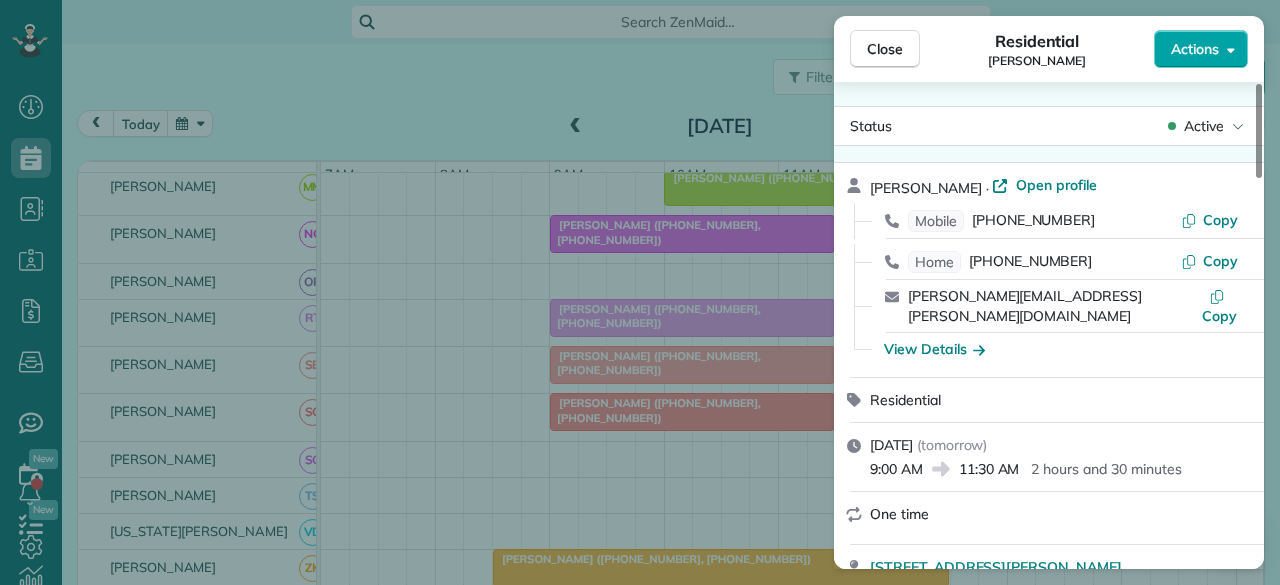 click 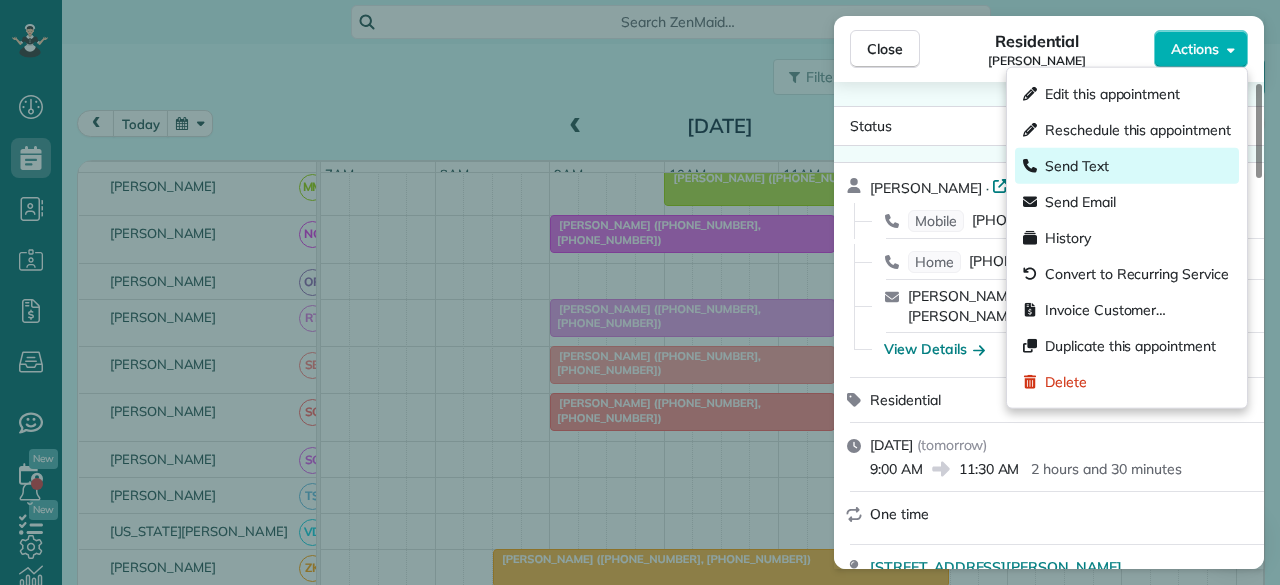click on "Send Text" at bounding box center [1077, 166] 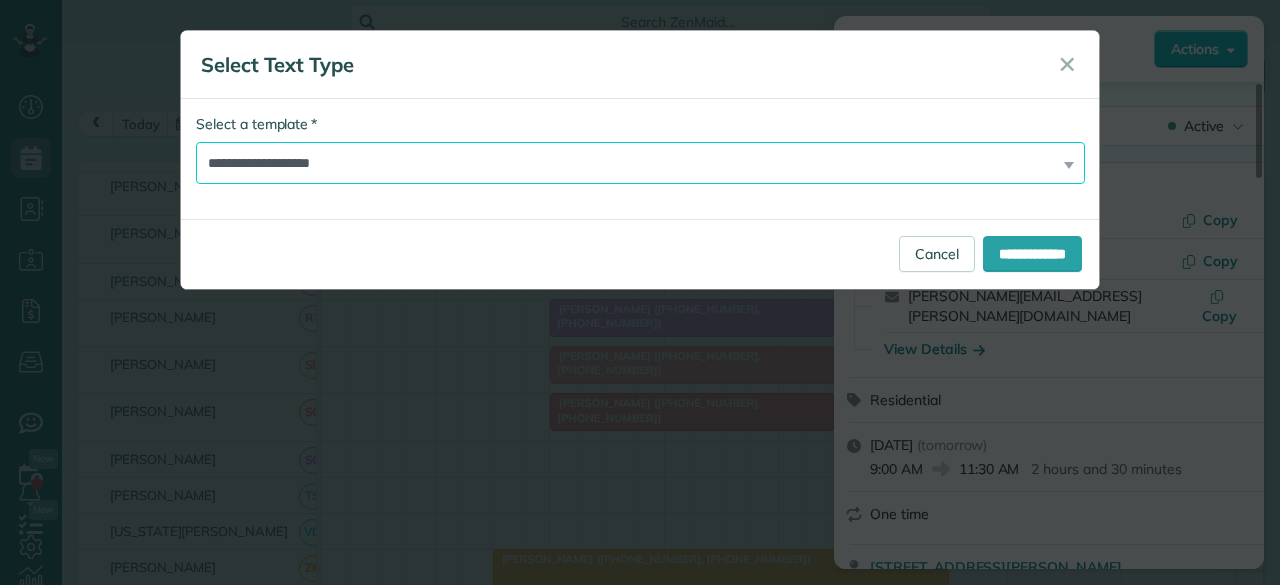 click on "**********" at bounding box center [640, 163] 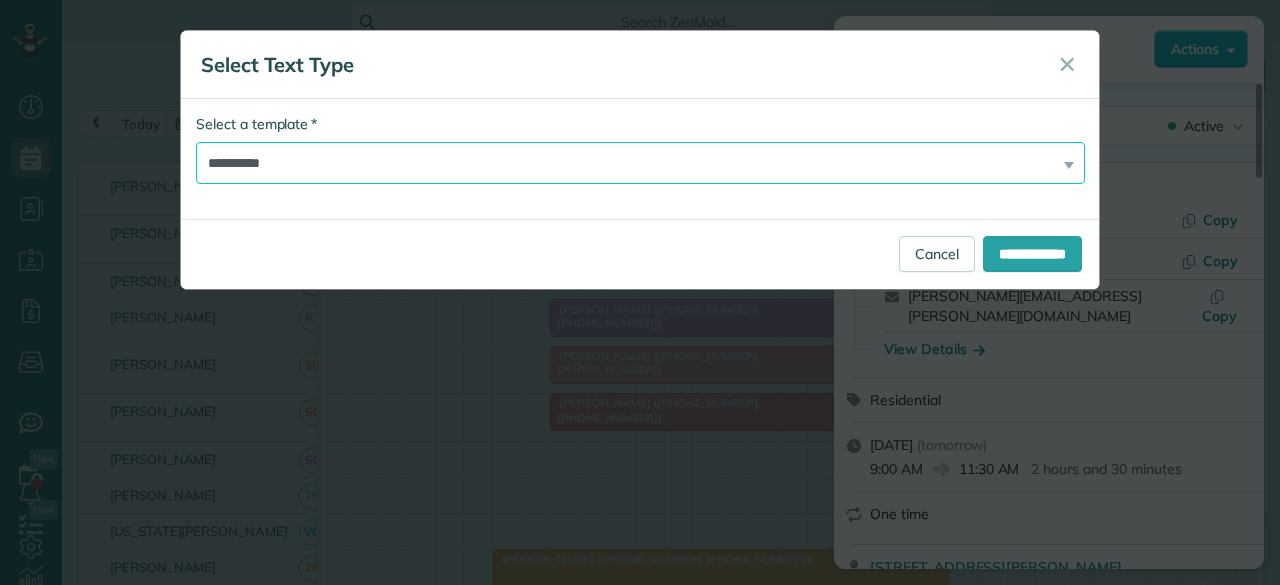 click on "**********" at bounding box center [640, 163] 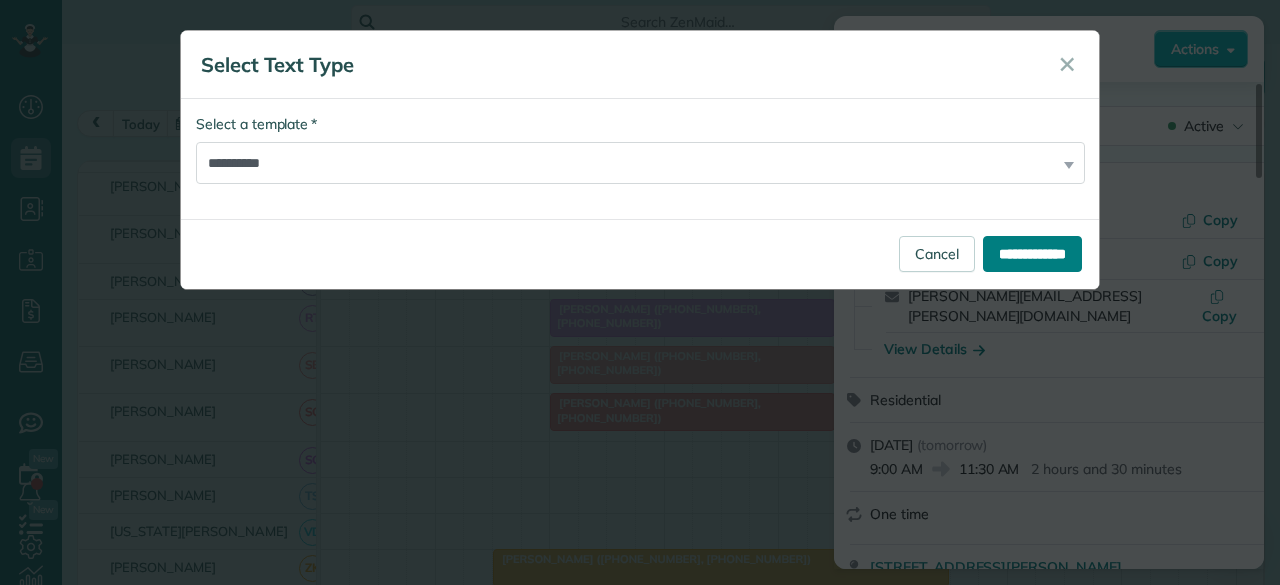 click on "**********" at bounding box center (1032, 254) 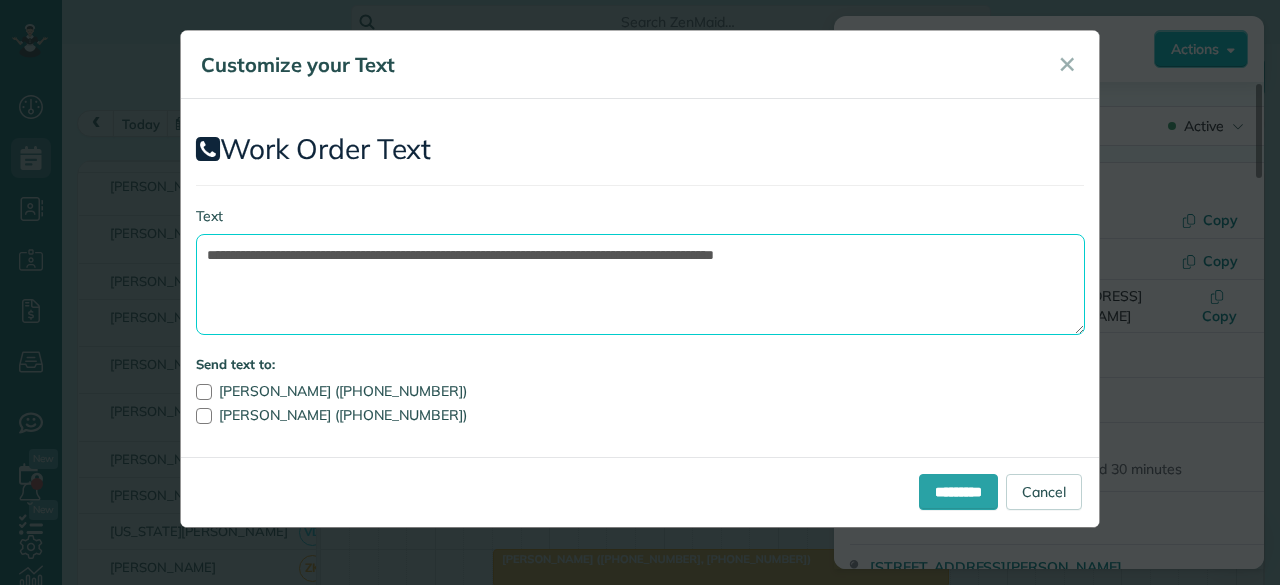 click on "**********" at bounding box center (640, 284) 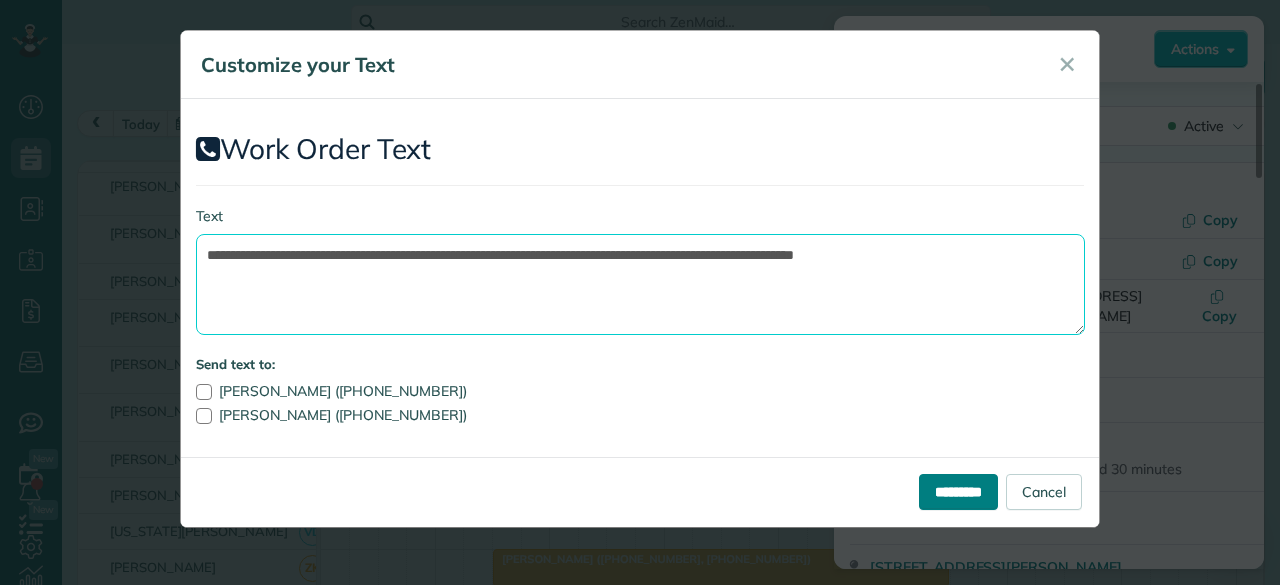 type on "**********" 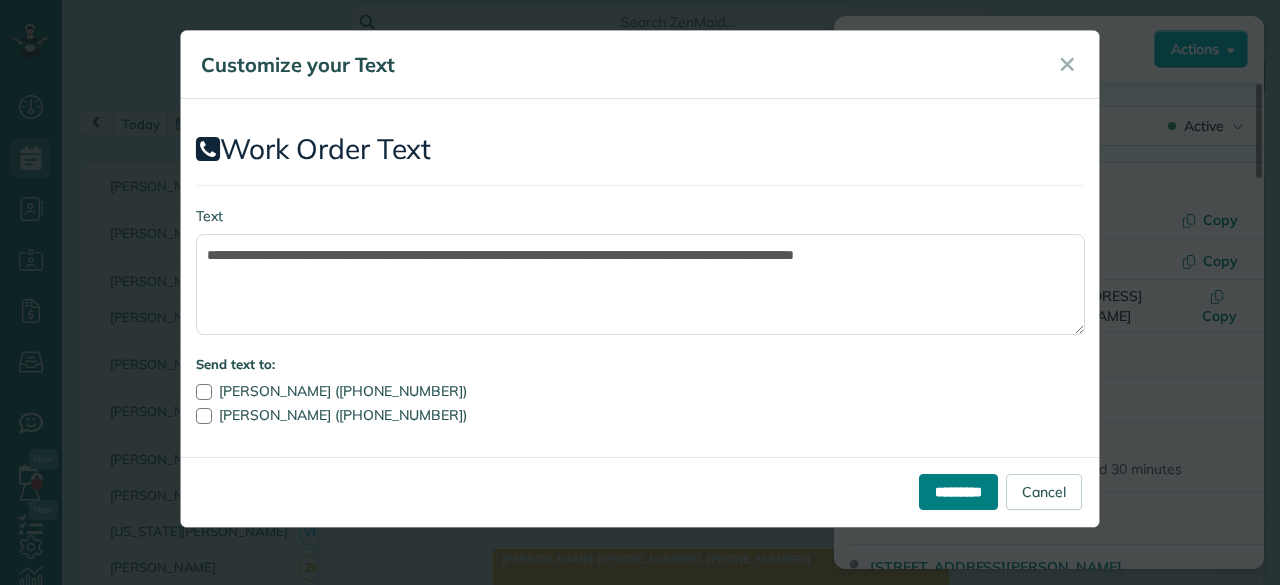 click on "*********" at bounding box center (958, 492) 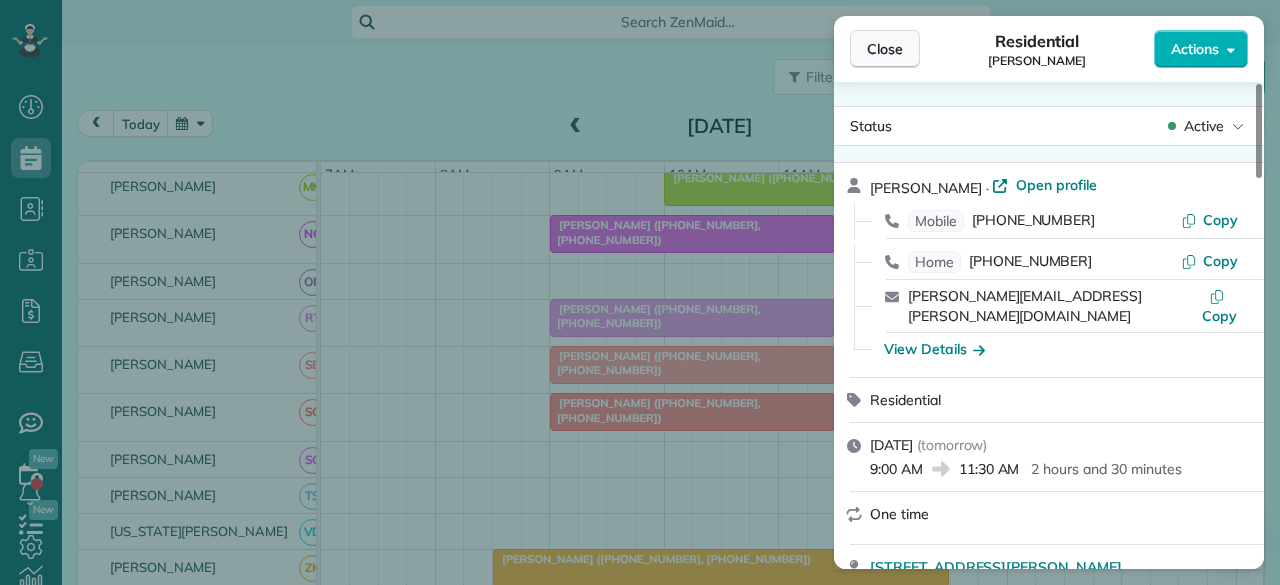 click on "Close" at bounding box center (885, 49) 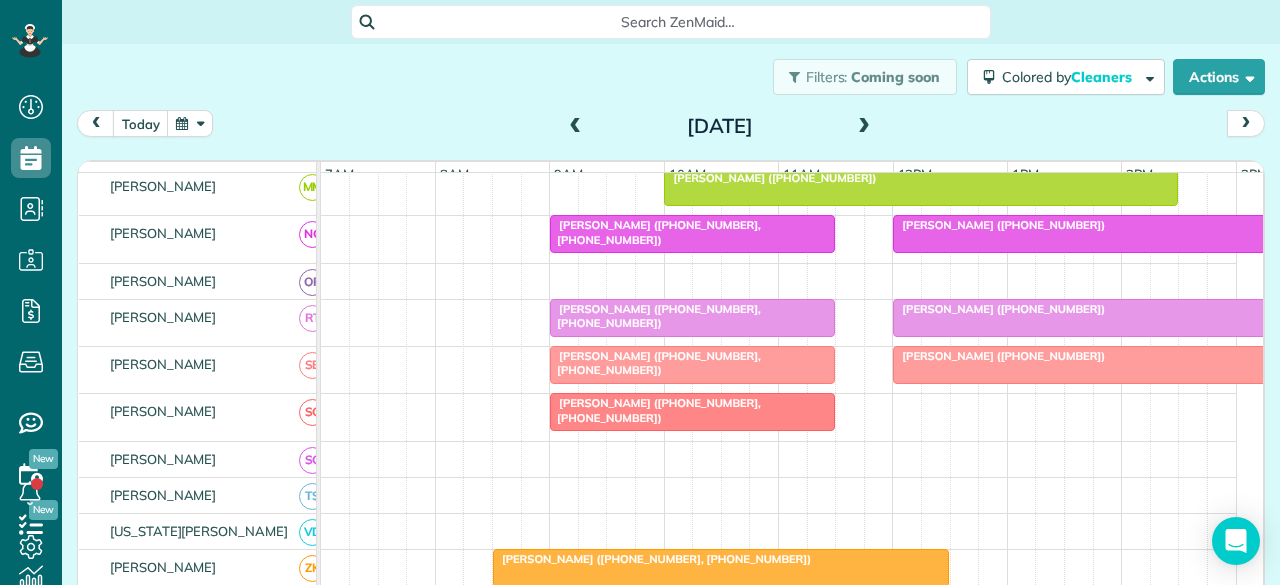 scroll, scrollTop: 1487, scrollLeft: 0, axis: vertical 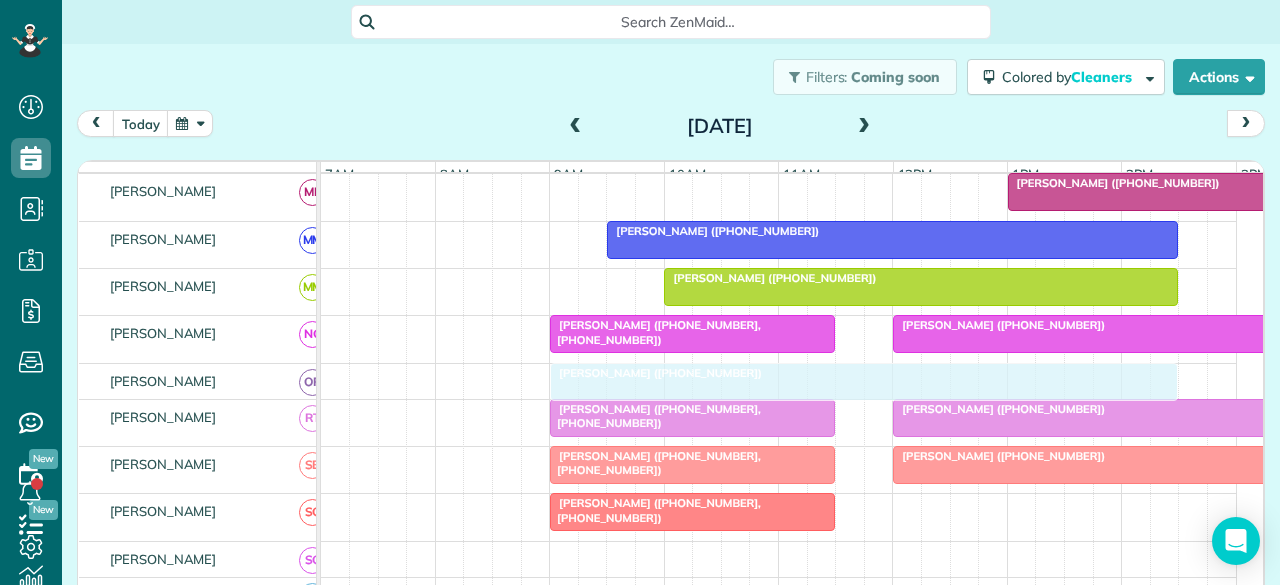 drag, startPoint x: 614, startPoint y: 261, endPoint x: 672, endPoint y: 397, distance: 147.85127 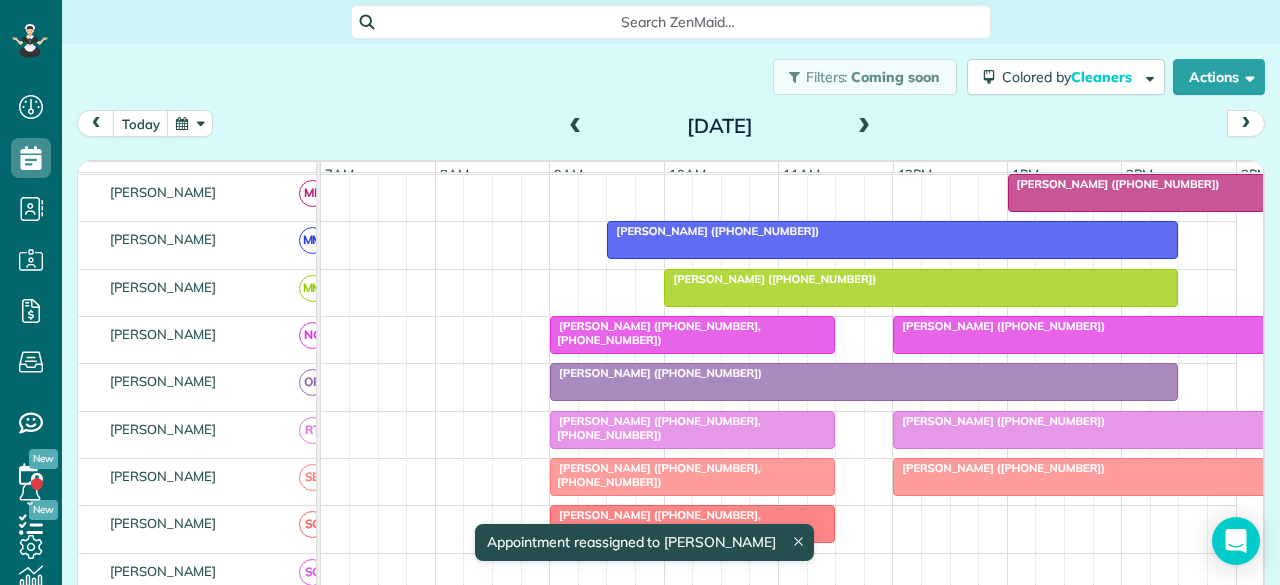 click at bounding box center [864, 382] 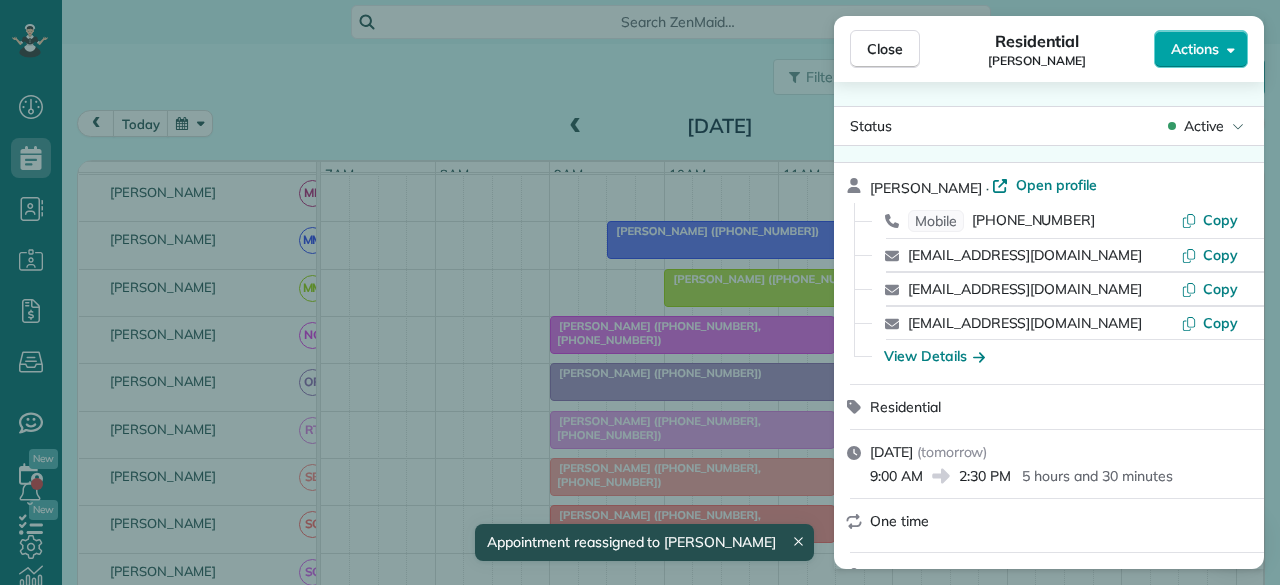 click on "Actions" at bounding box center [1195, 49] 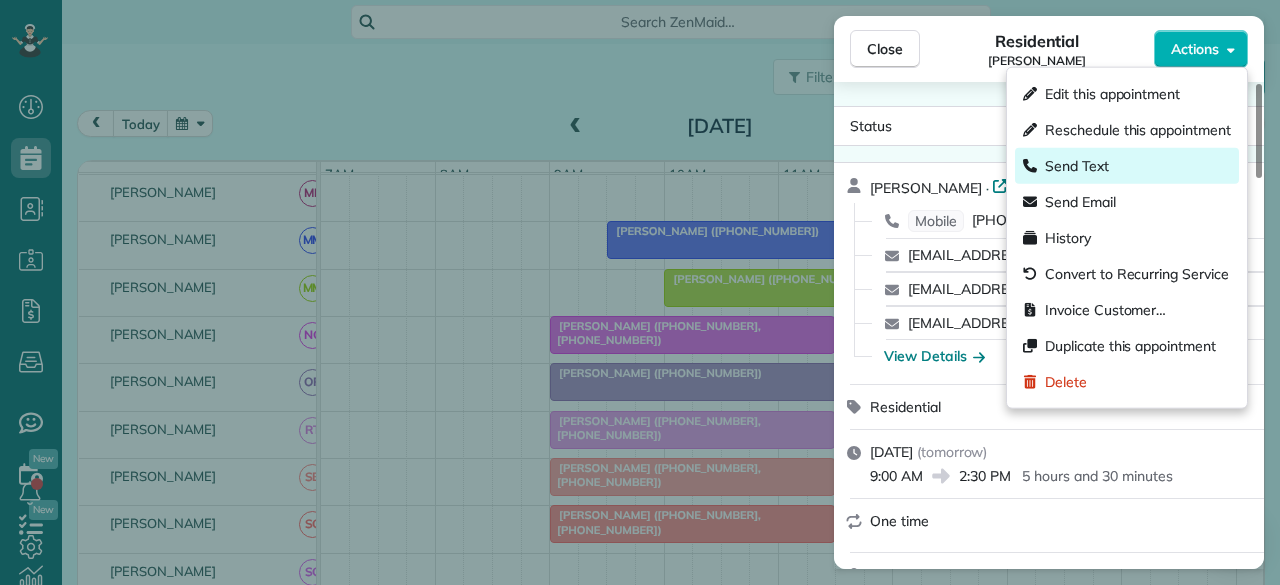 click on "Send Text" at bounding box center [1127, 166] 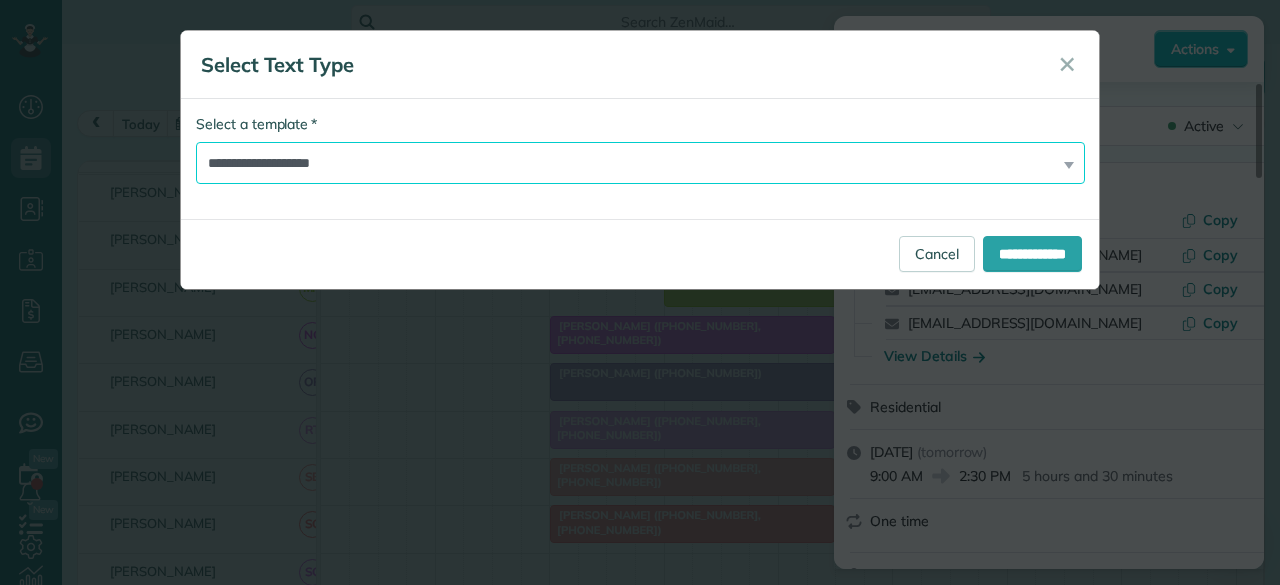 click on "**********" at bounding box center [640, 163] 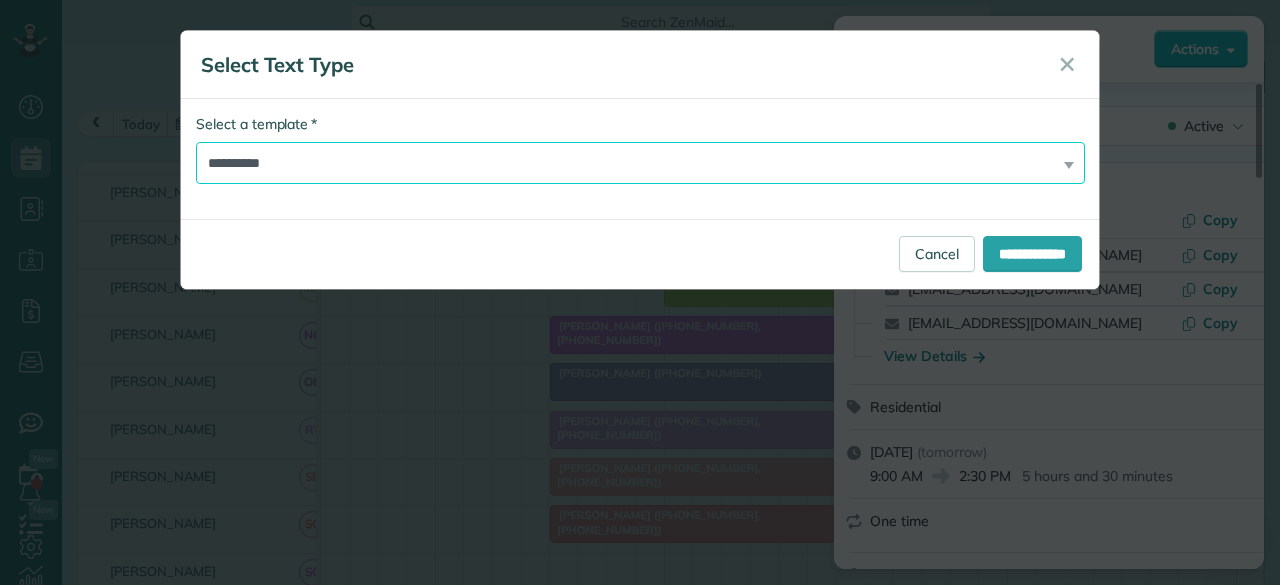 click on "**********" at bounding box center [640, 163] 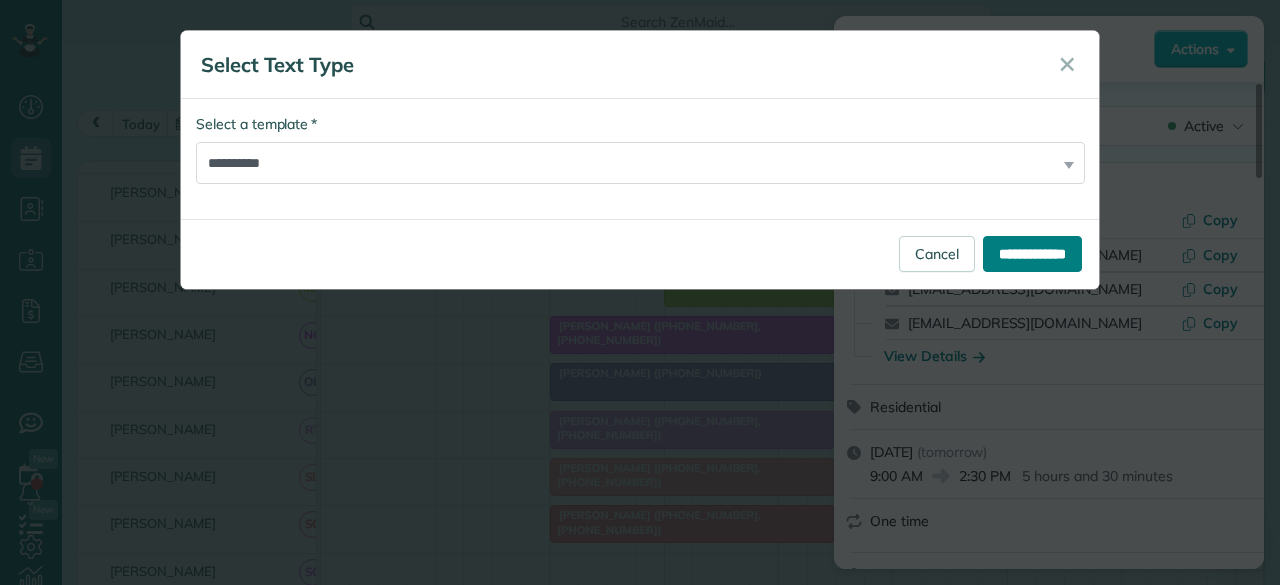 click on "**********" at bounding box center (1032, 254) 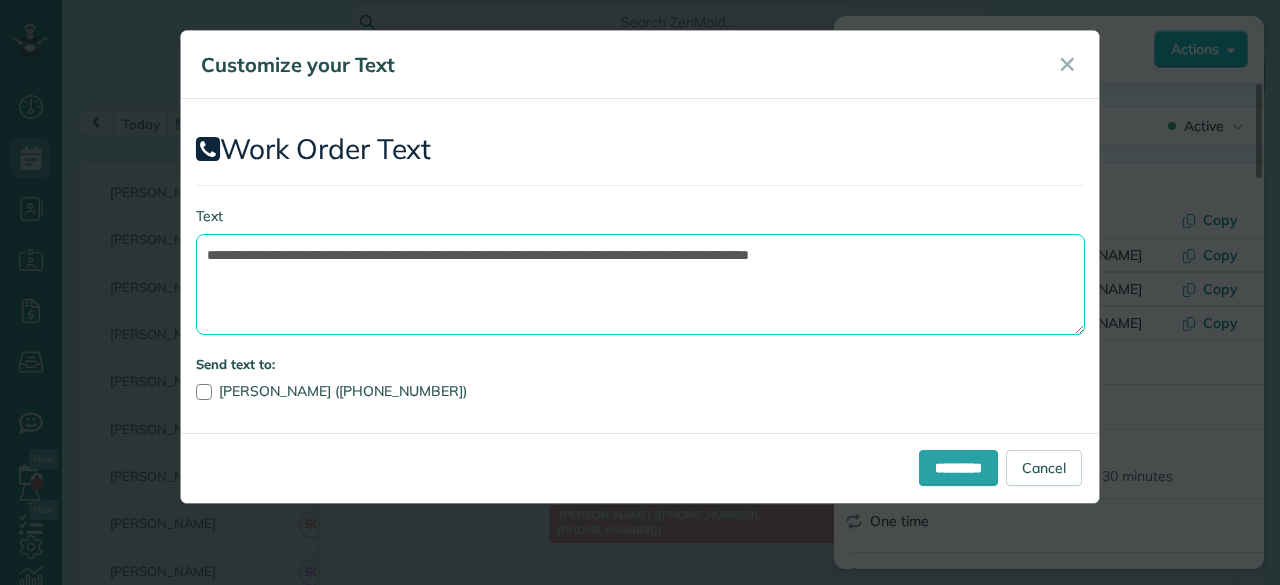click on "**********" at bounding box center (640, 284) 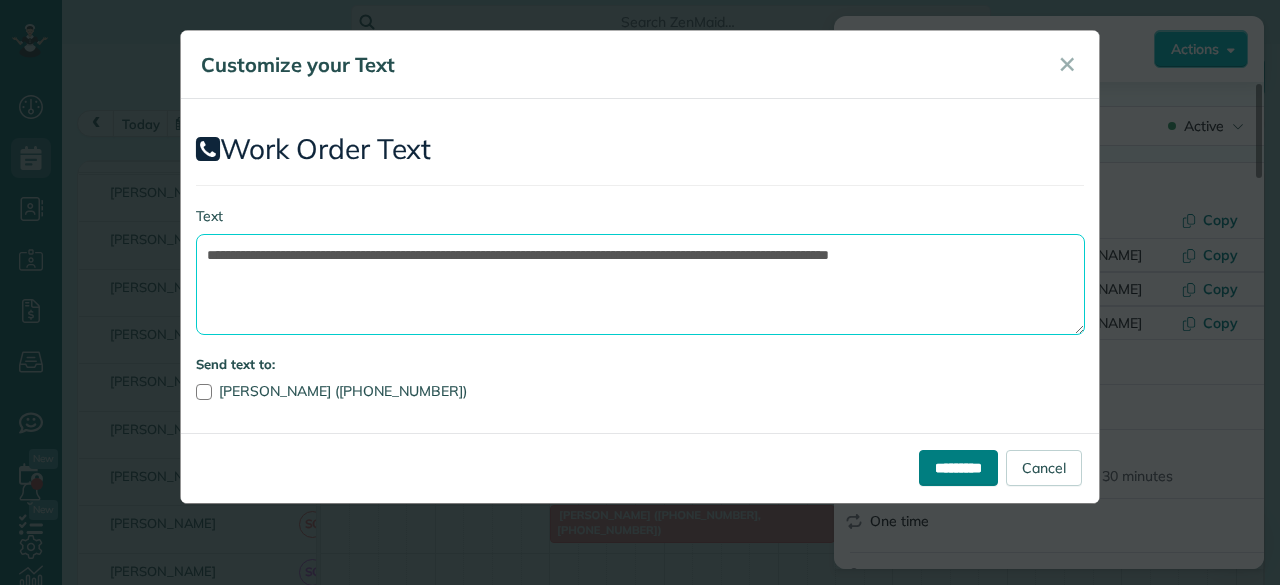 type on "**********" 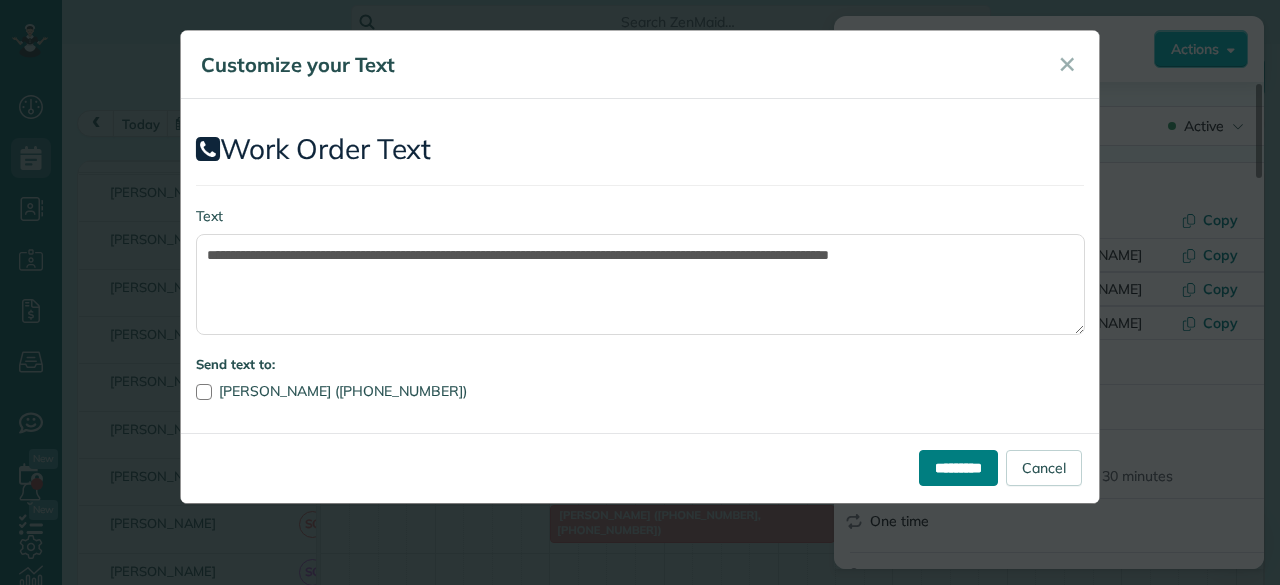 click on "*********" at bounding box center (958, 468) 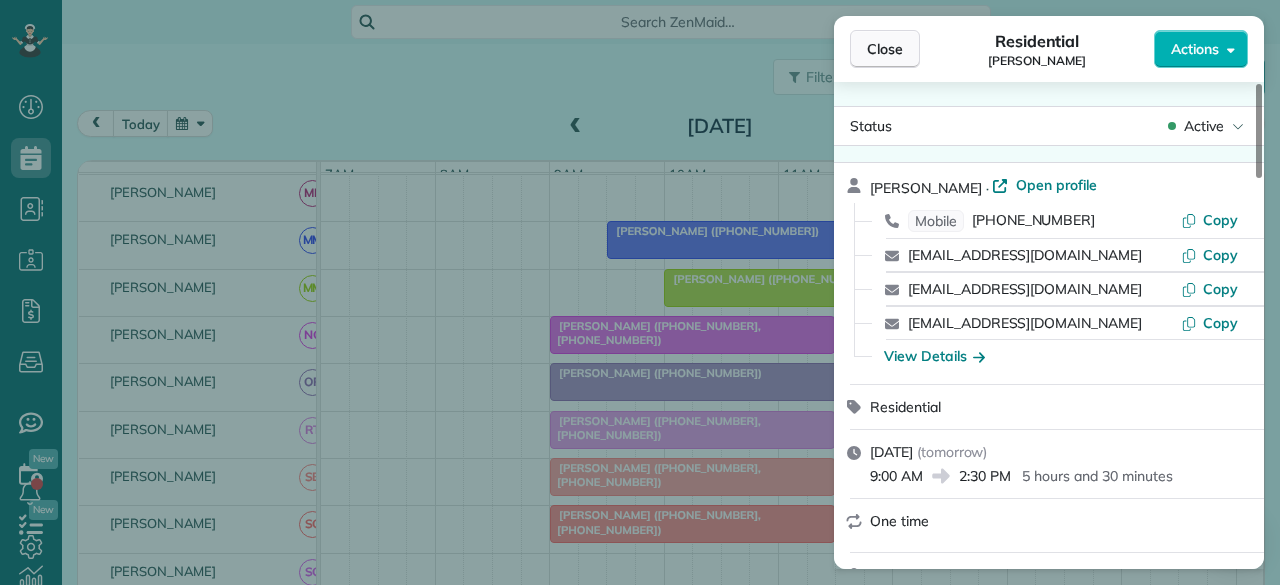 click on "Close" at bounding box center [885, 49] 